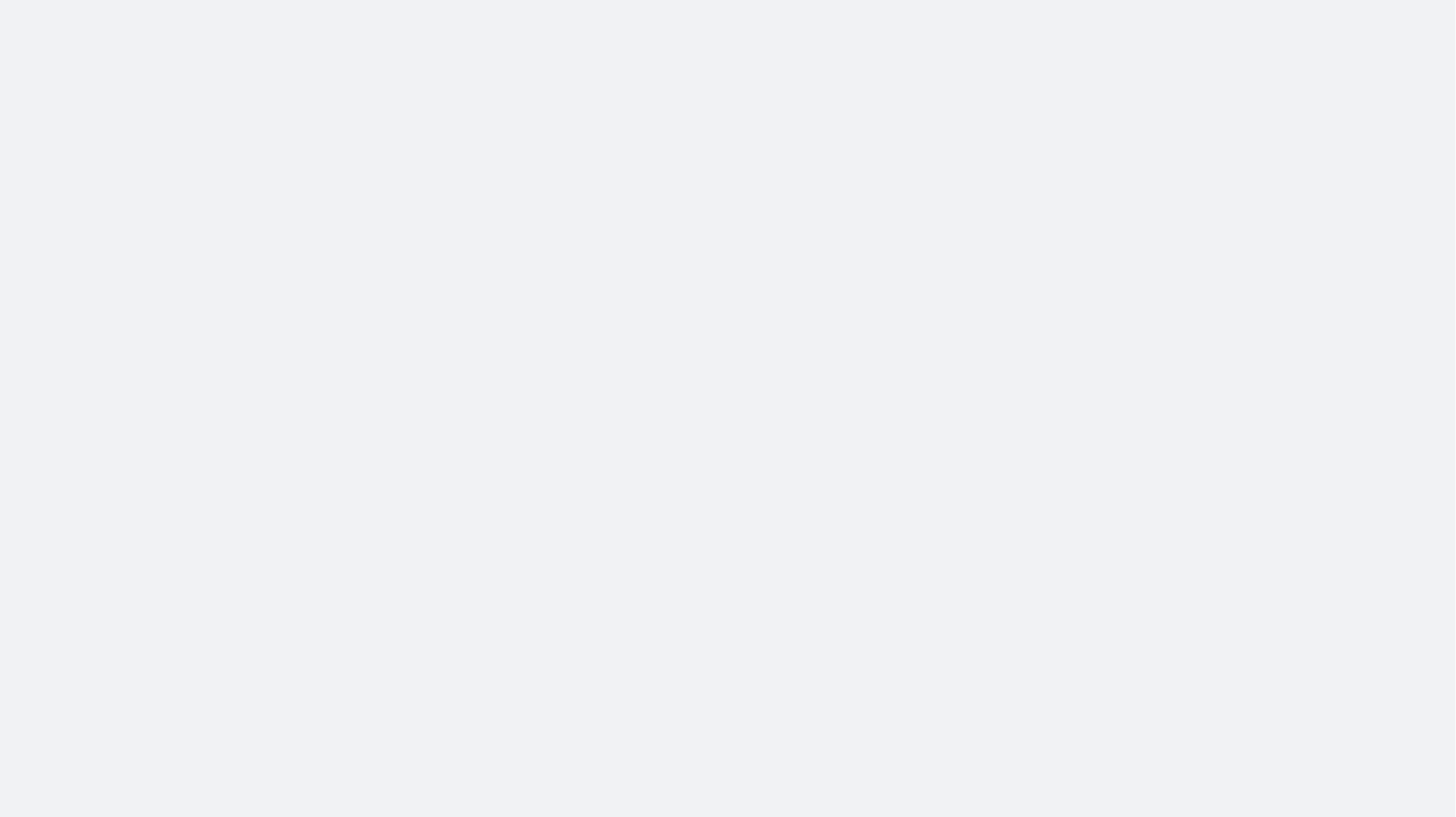 scroll, scrollTop: 0, scrollLeft: 0, axis: both 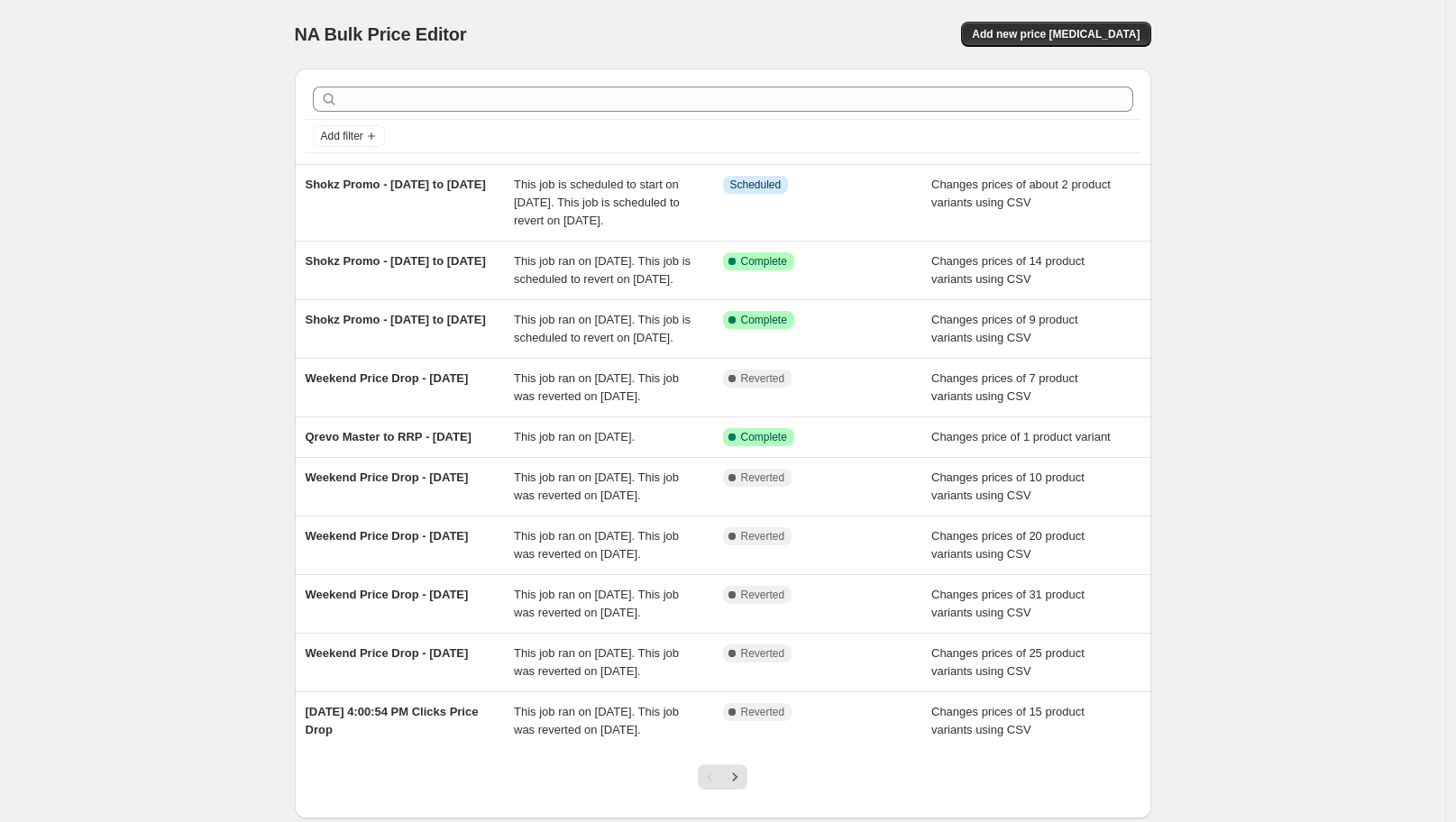 click on "NA Bulk Price Editor. This page is ready NA Bulk Price Editor Add new price [MEDICAL_DATA]" at bounding box center (723, 34) 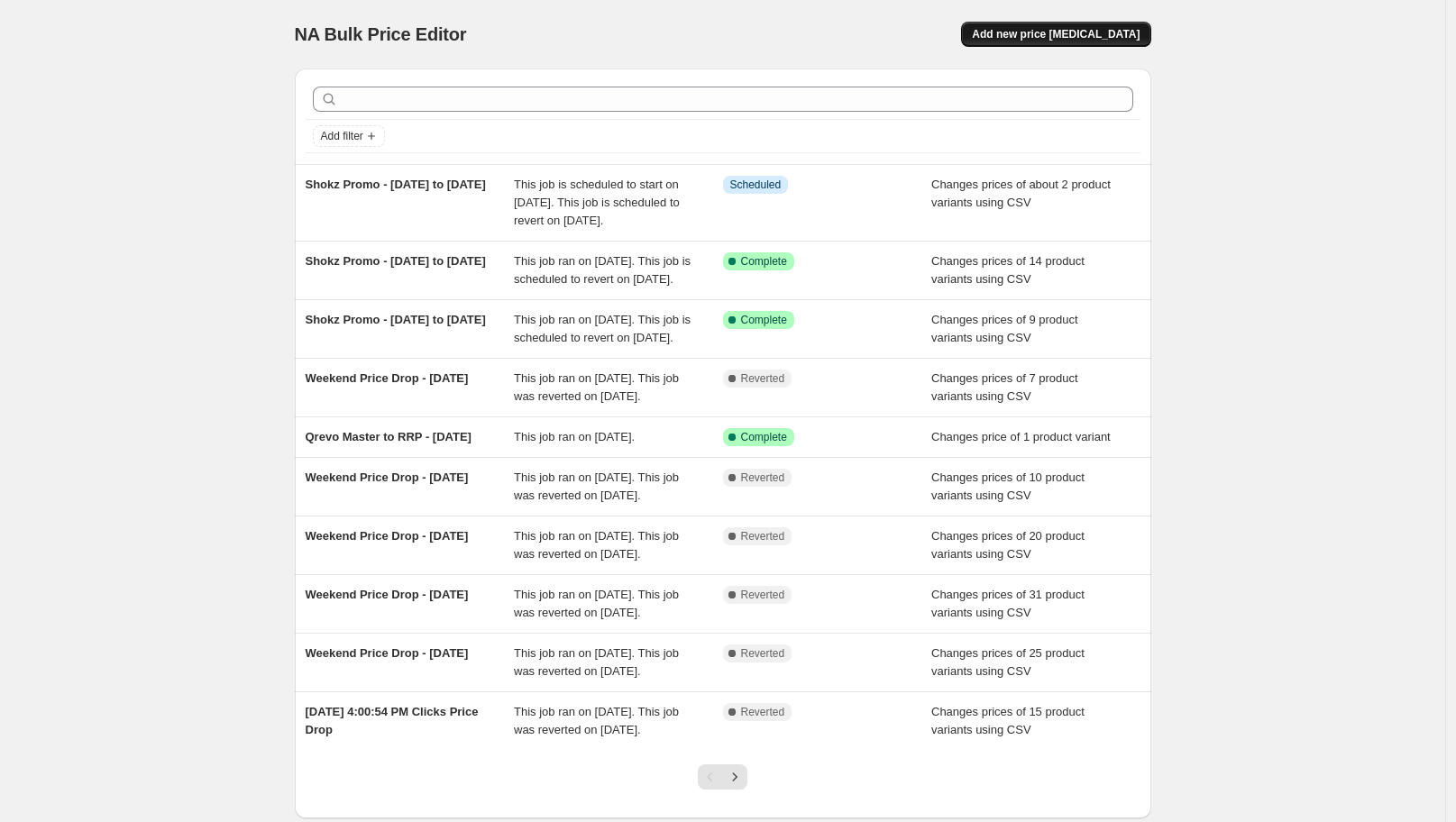 click on "Add new price [MEDICAL_DATA]" at bounding box center [1056, 34] 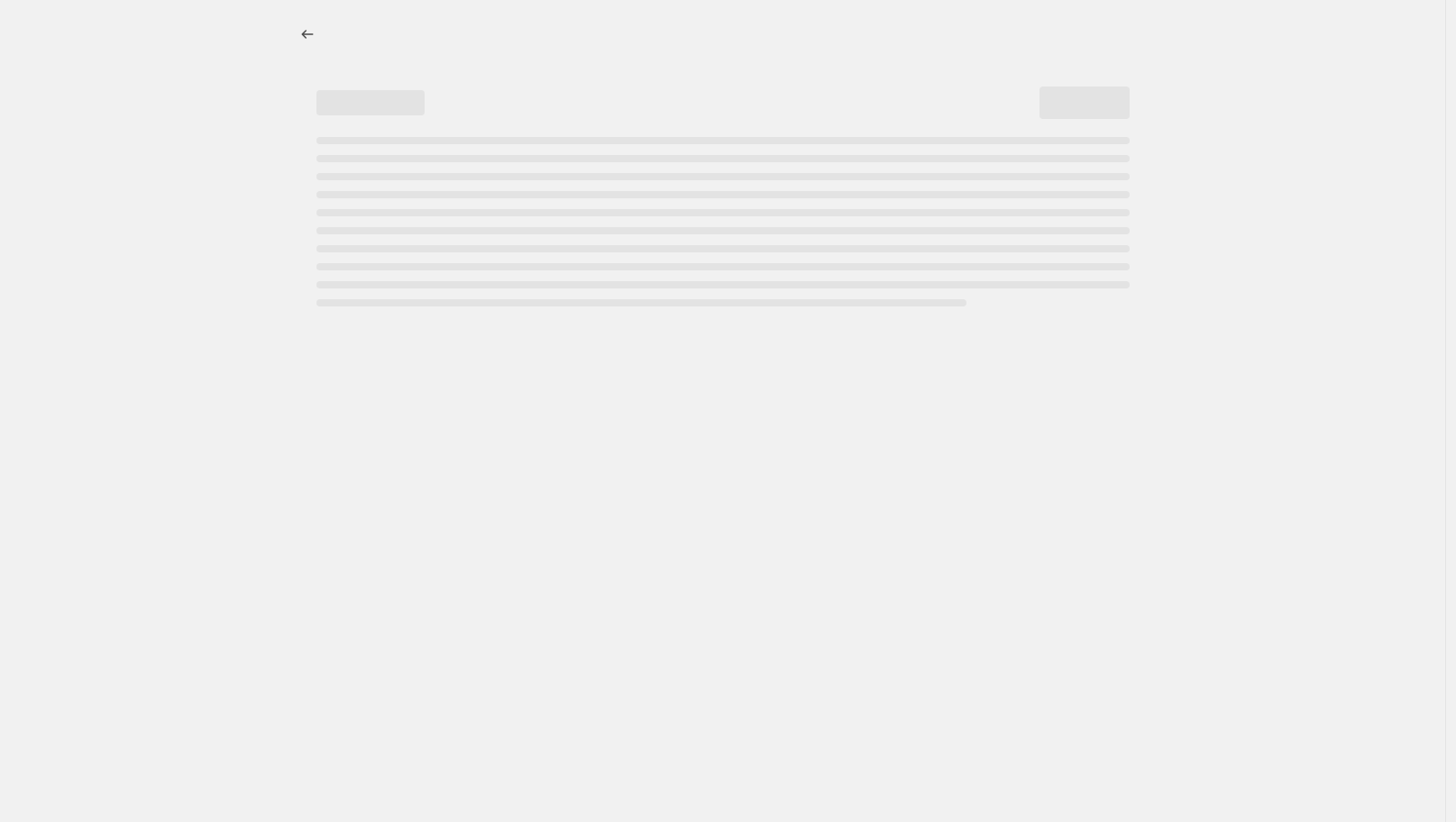 select on "percentage" 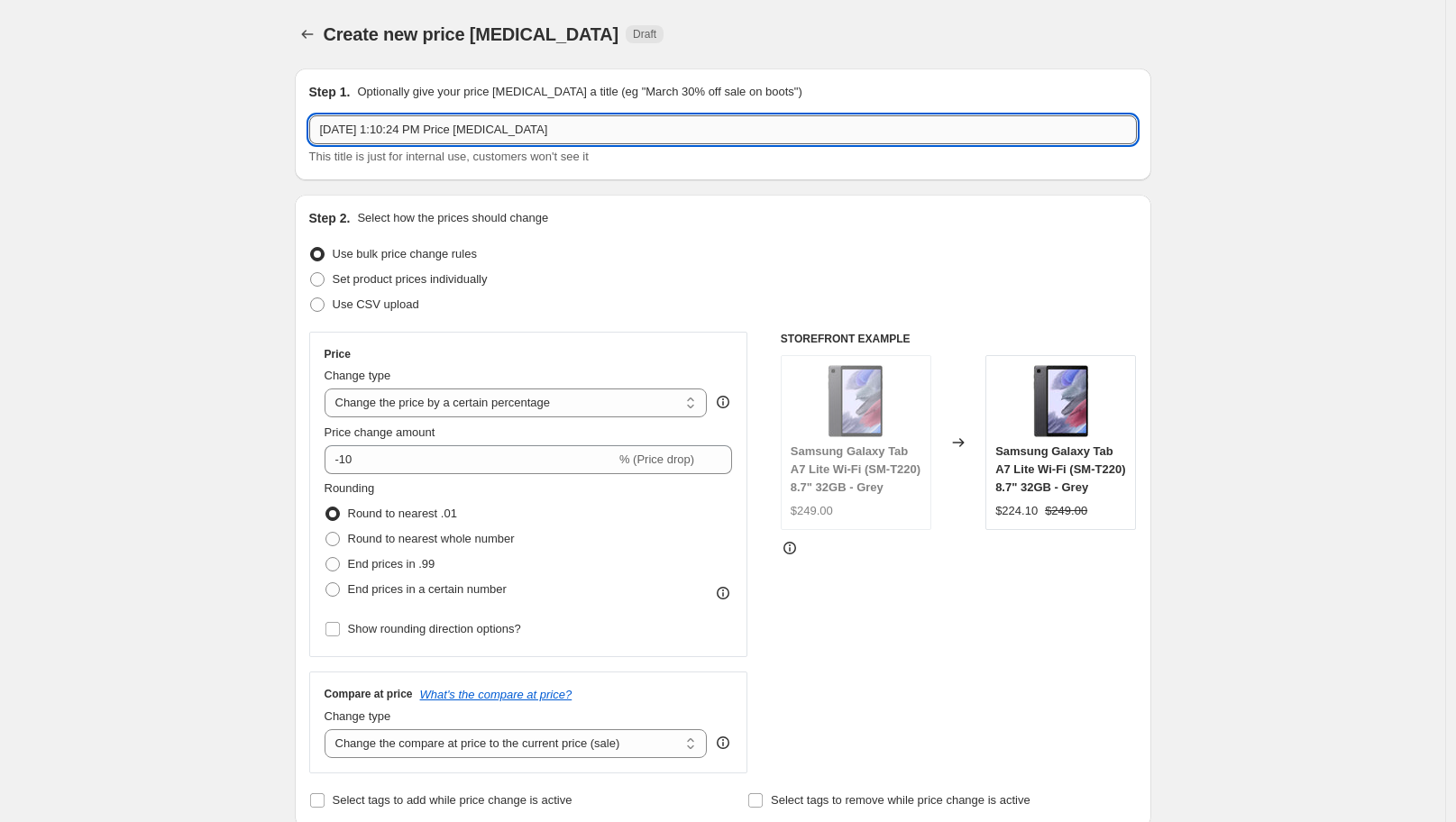 click on "[DATE] 1:10:24 PM Price [MEDICAL_DATA]" at bounding box center (723, 130) 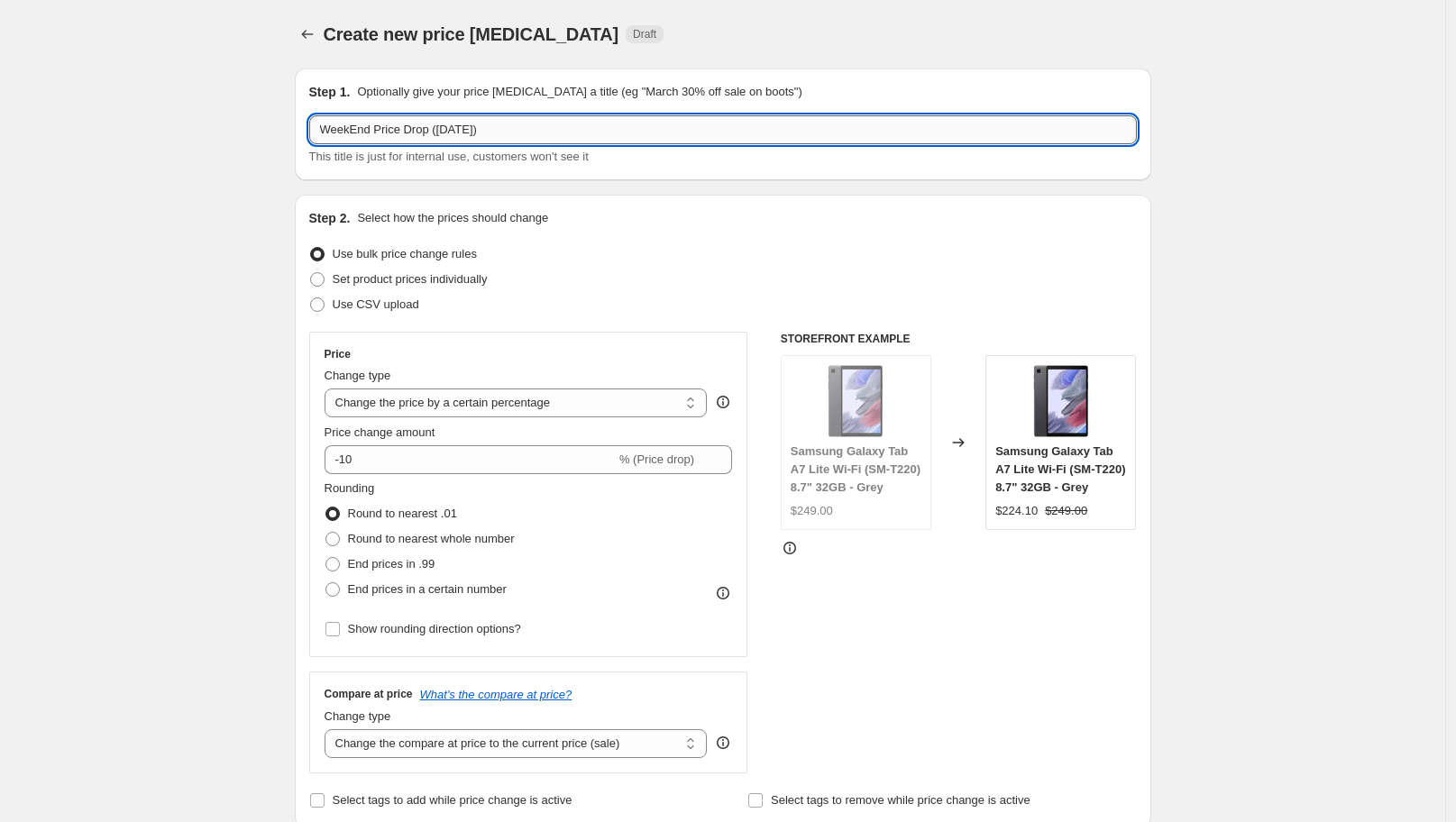 drag, startPoint x: 496, startPoint y: 131, endPoint x: 437, endPoint y: 132, distance: 59.00847 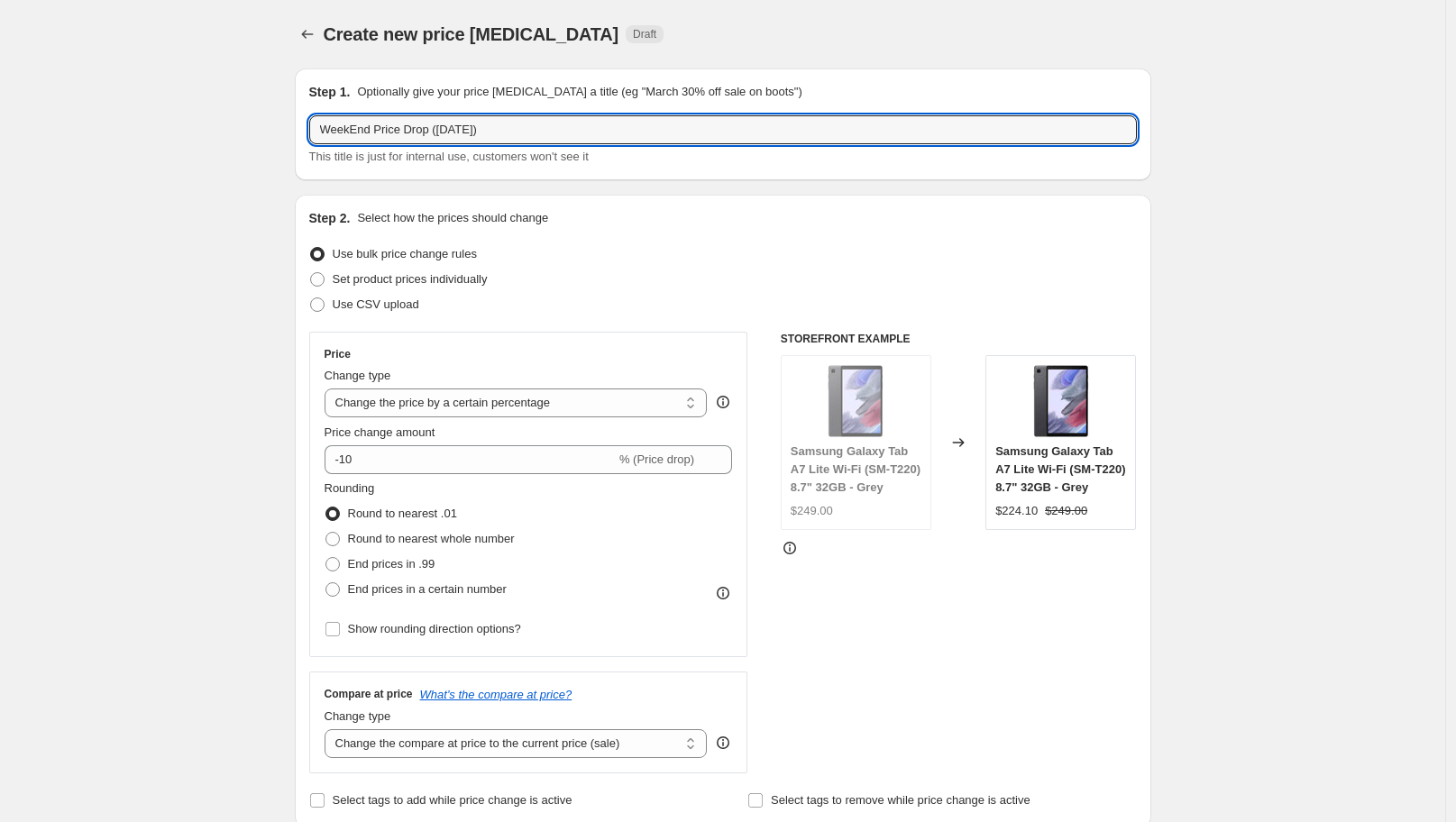 type on "WeekEnd Price Drop ([DATE])" 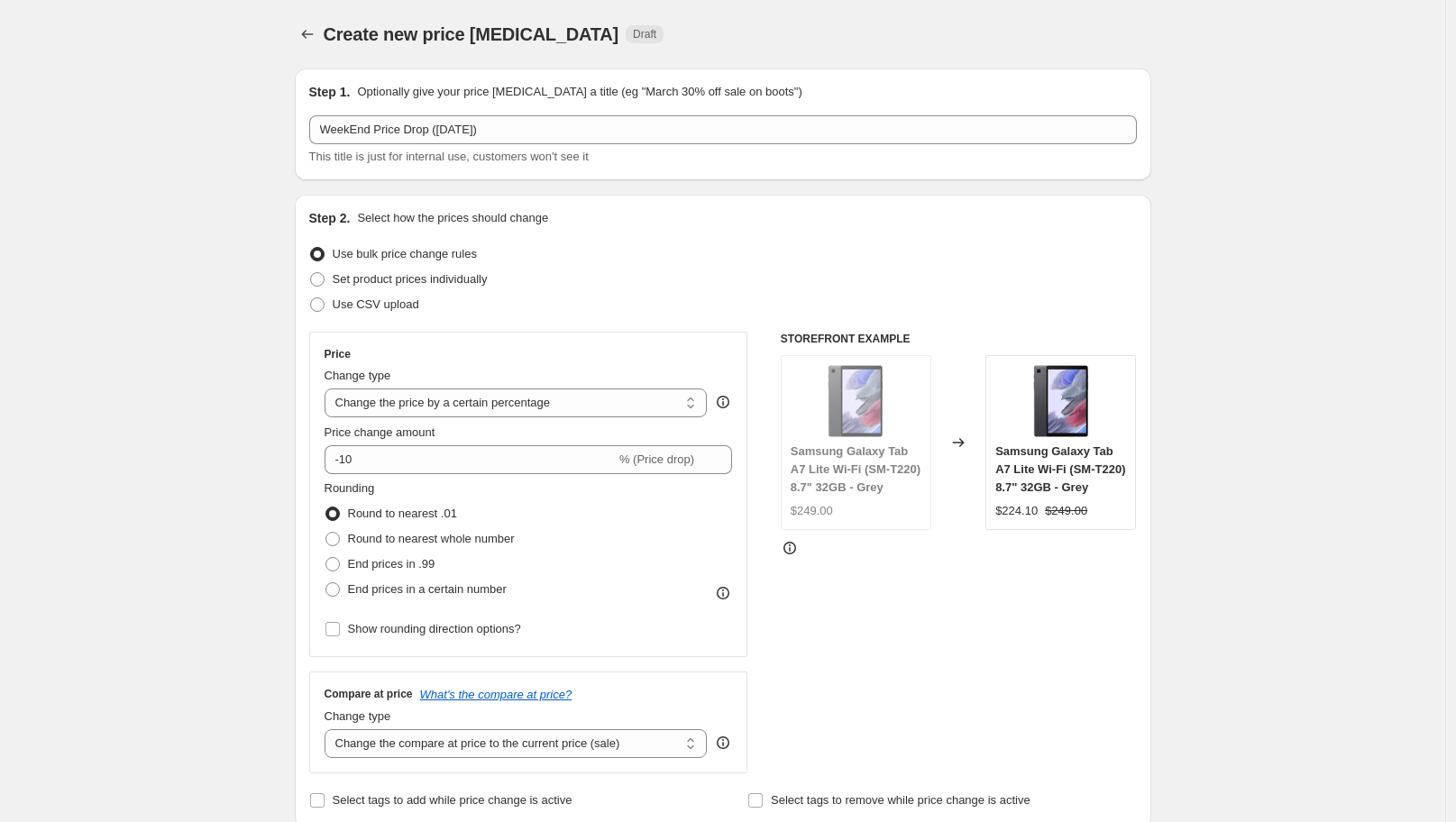 click on "Step 2. Select how the prices should change Use bulk price change rules Set product prices individually Use CSV upload Price Change type Change the price to a certain amount Change the price by a certain amount Change the price by a certain percentage Change the price to the current compare at price (price before sale) Change the price by a certain amount relative to the compare at price Change the price by a certain percentage relative to the compare at price Don't change the price Change the price by a certain percentage relative to the cost per item Change price to certain cost margin Change the price by a certain percentage Price change amount -10 % (Price drop) Rounding Round to nearest .01 Round to nearest whole number End prices in .99 End prices in a certain number Show rounding direction options? Compare at price What's the compare at price? Change type Change the compare at price to the current price (sale) Change the compare at price to a certain amount Don't change the compare at price $249.00" at bounding box center (723, 511) 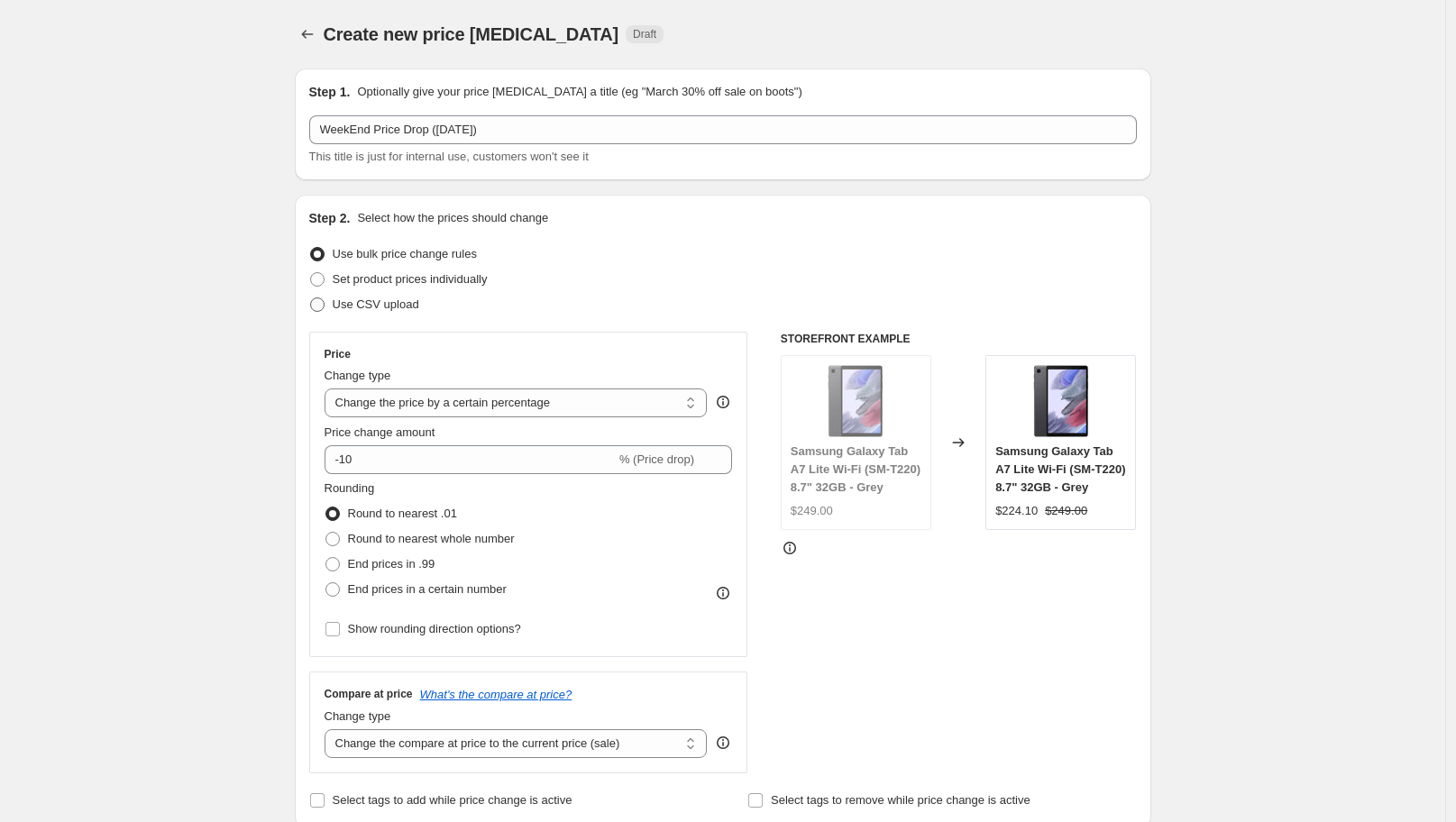 click at bounding box center [317, 305] 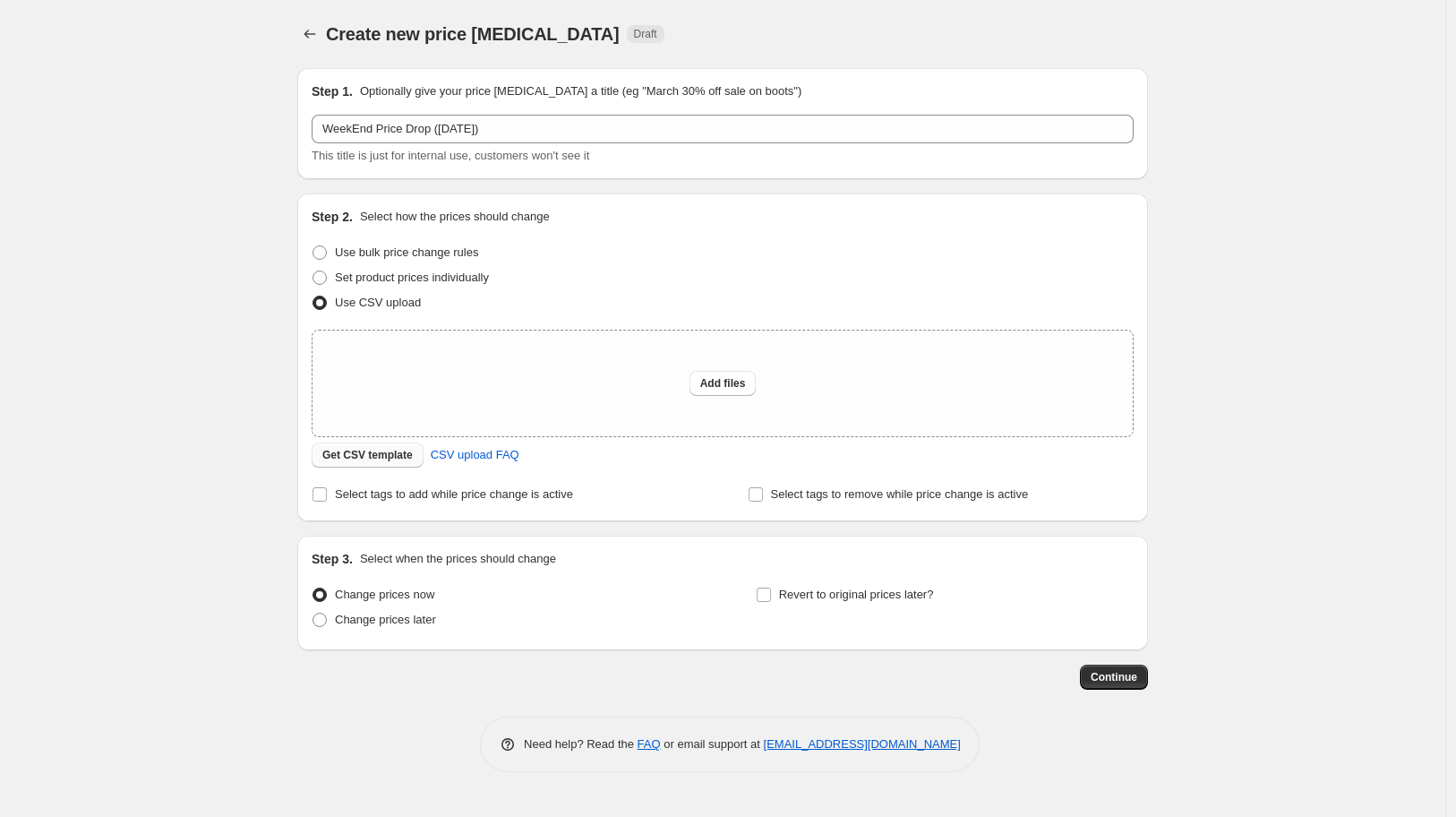 click on "Get CSV template" at bounding box center (367, 455) 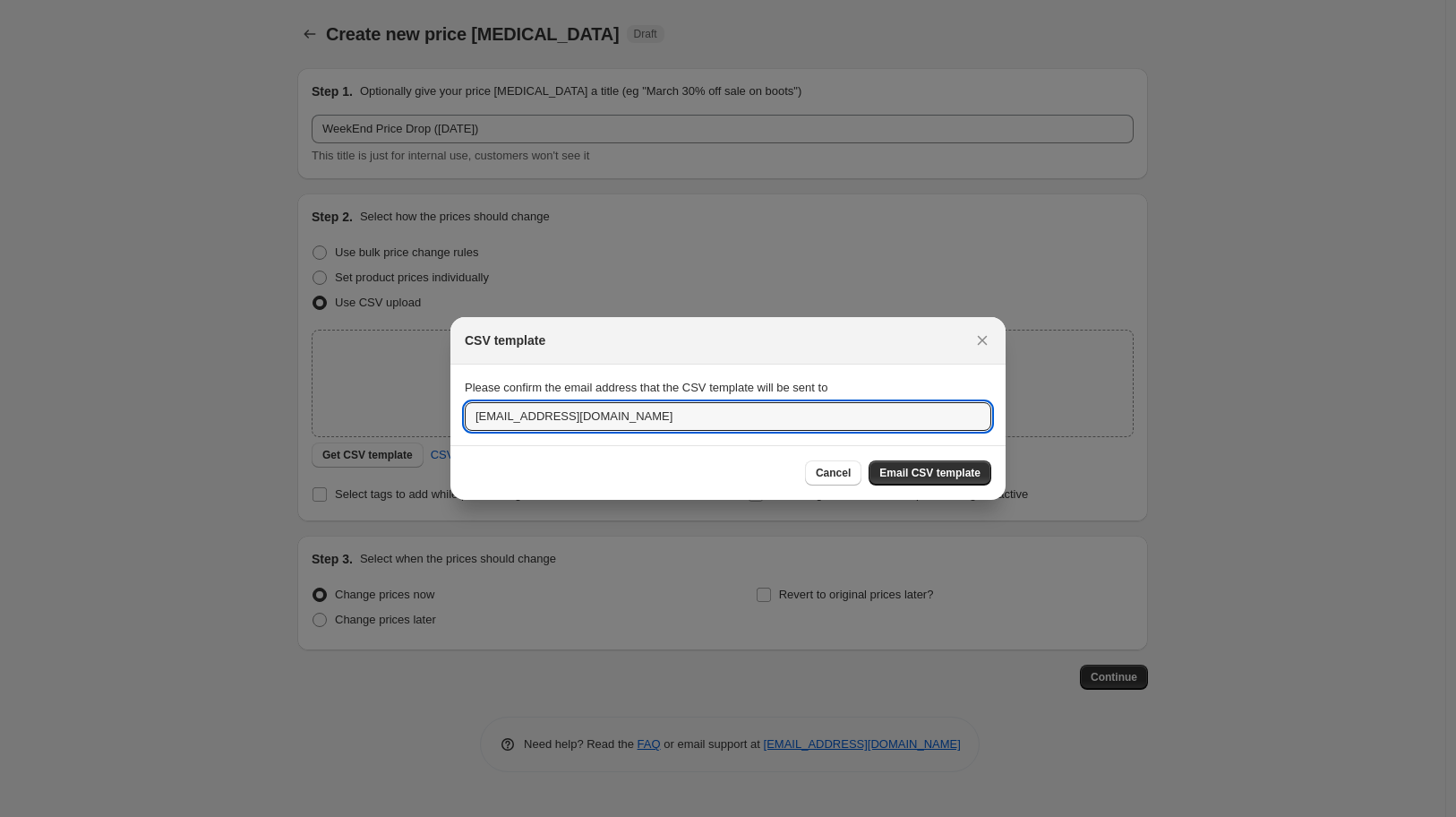 drag, startPoint x: 515, startPoint y: 423, endPoint x: 458, endPoint y: 432, distance: 57.70615 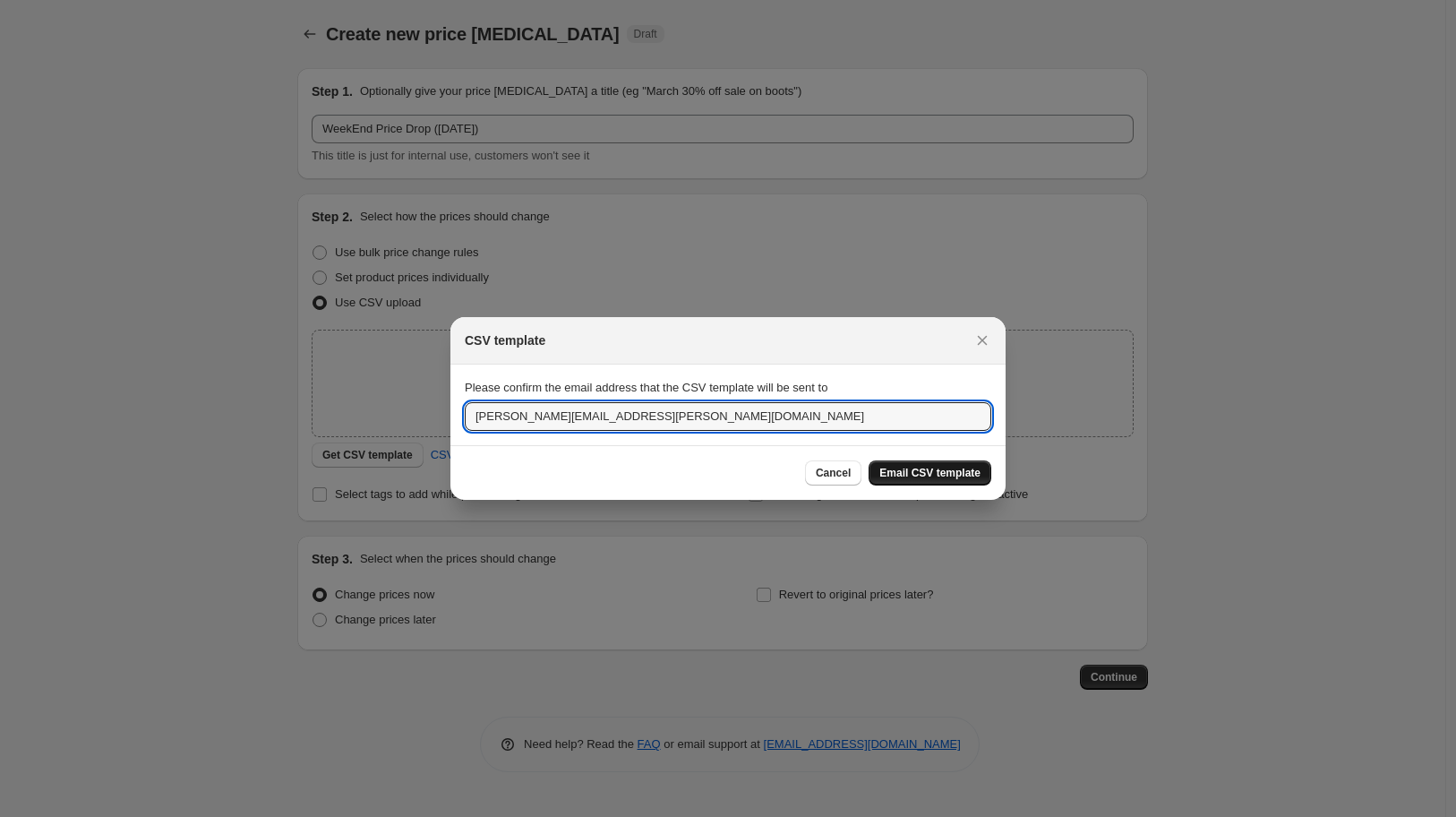 type on "[PERSON_NAME][EMAIL_ADDRESS][PERSON_NAME][DOMAIN_NAME]" 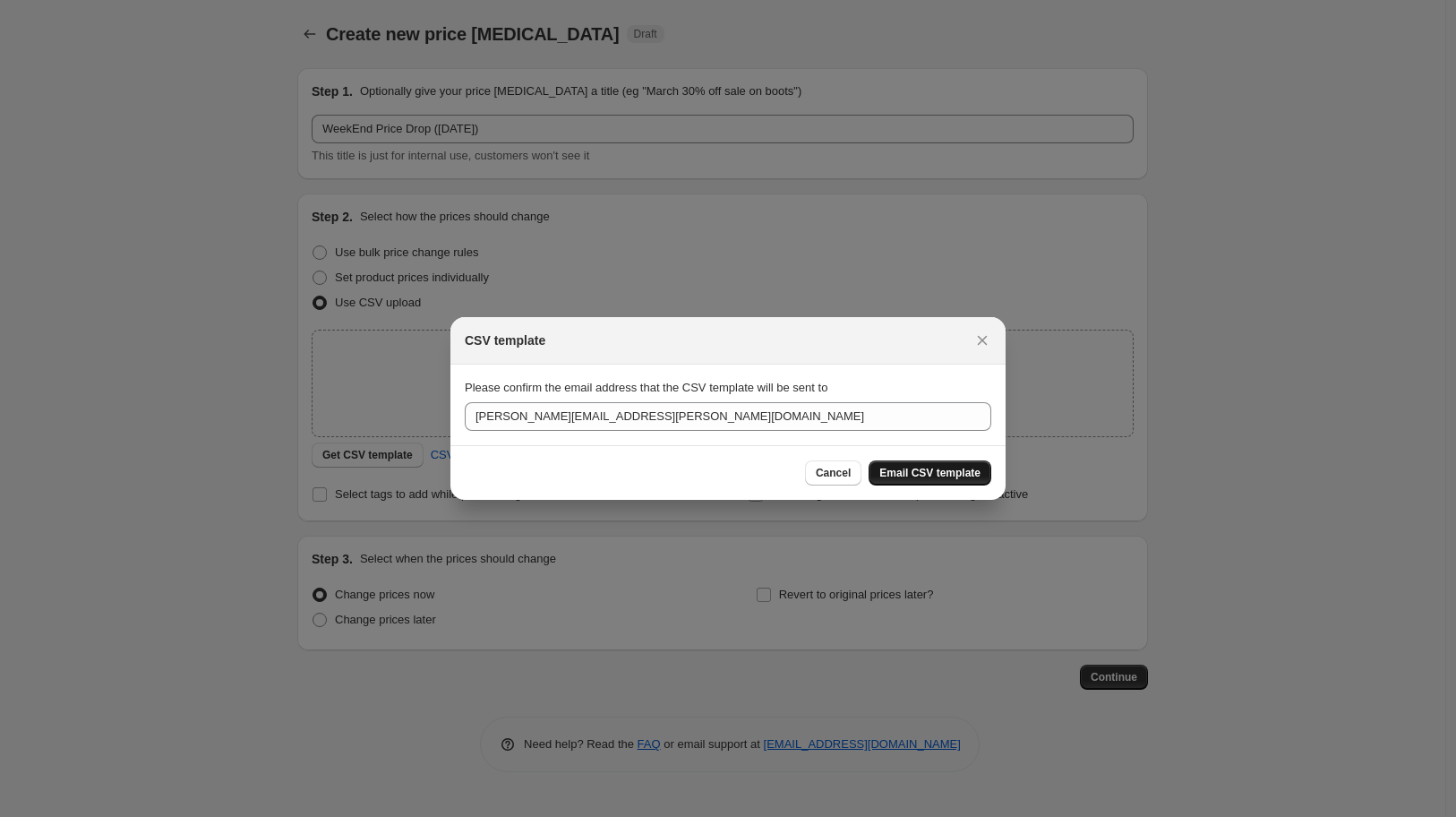 click on "Email CSV template" at bounding box center [929, 473] 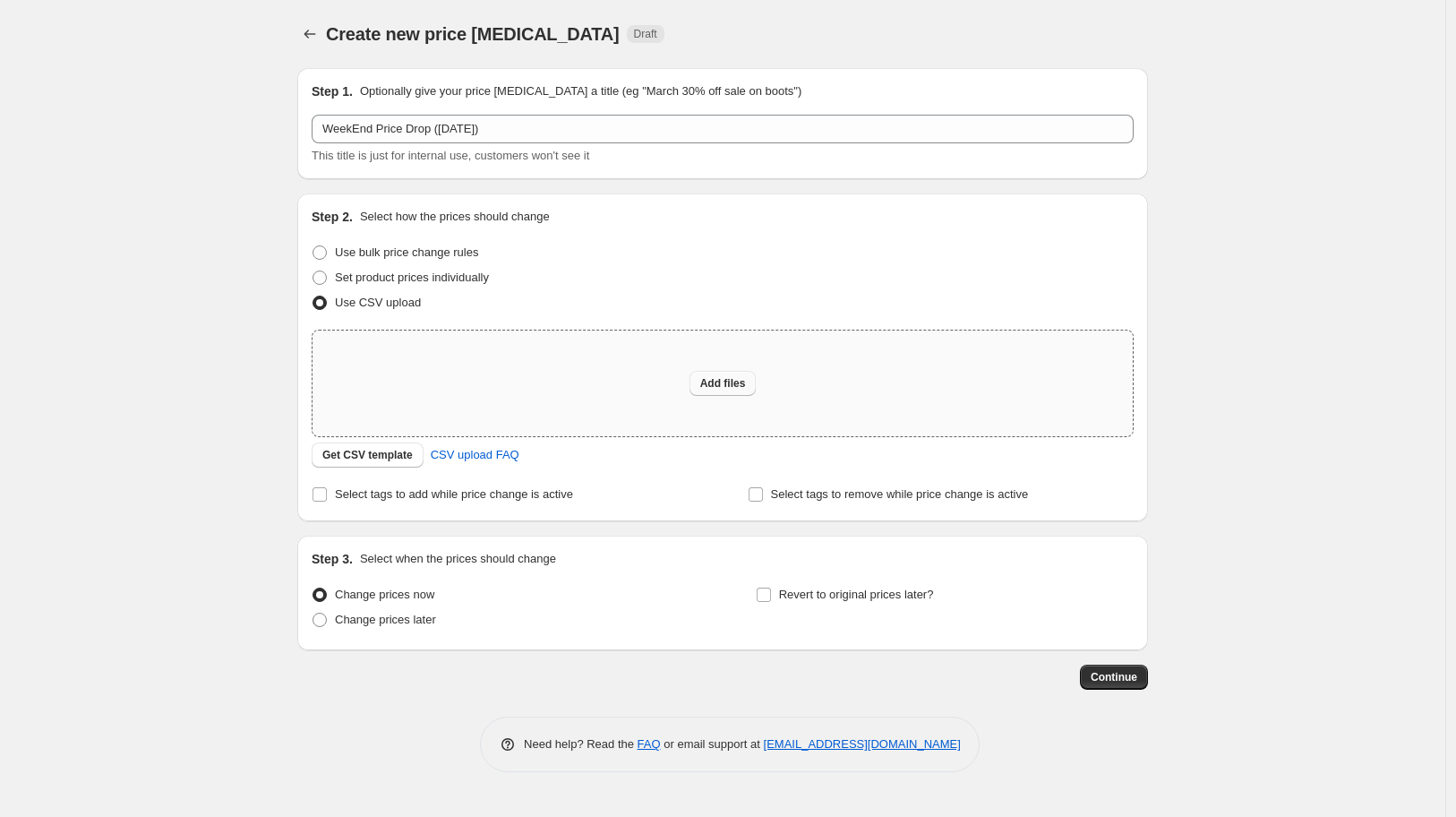 click on "Add files" at bounding box center (723, 383) 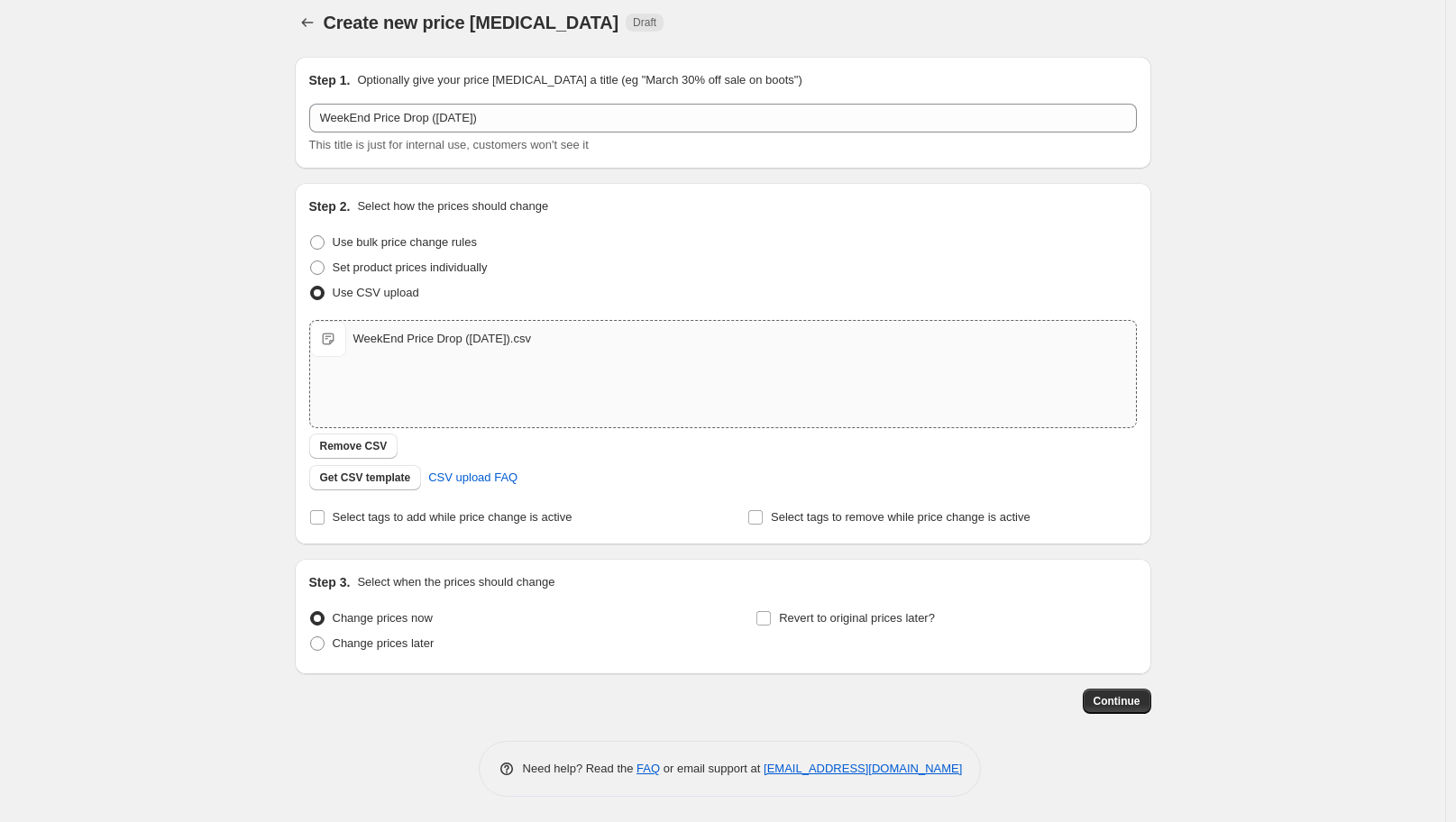 scroll, scrollTop: 13, scrollLeft: 0, axis: vertical 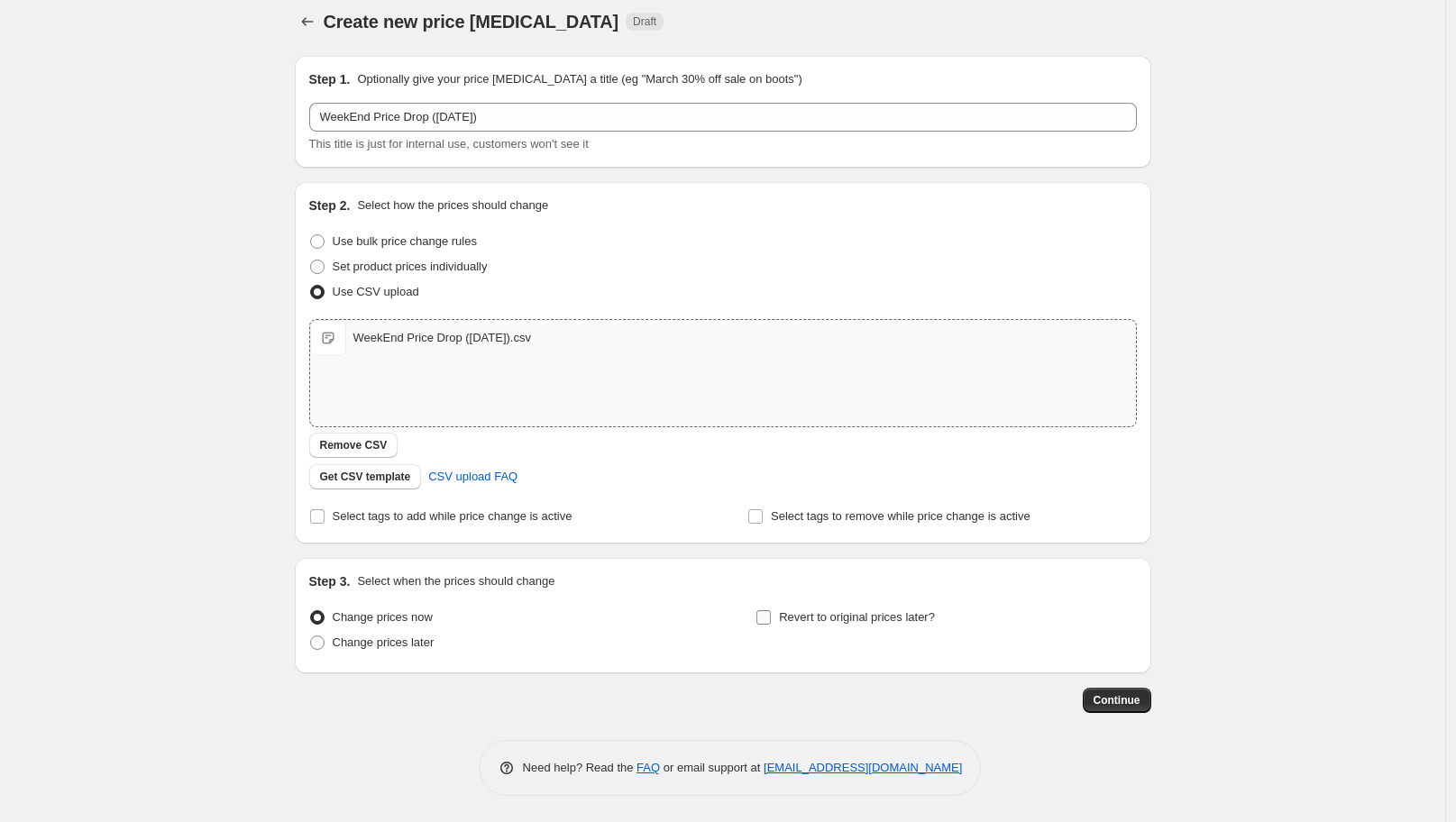 click on "Revert to original prices later?" at bounding box center [764, 617] 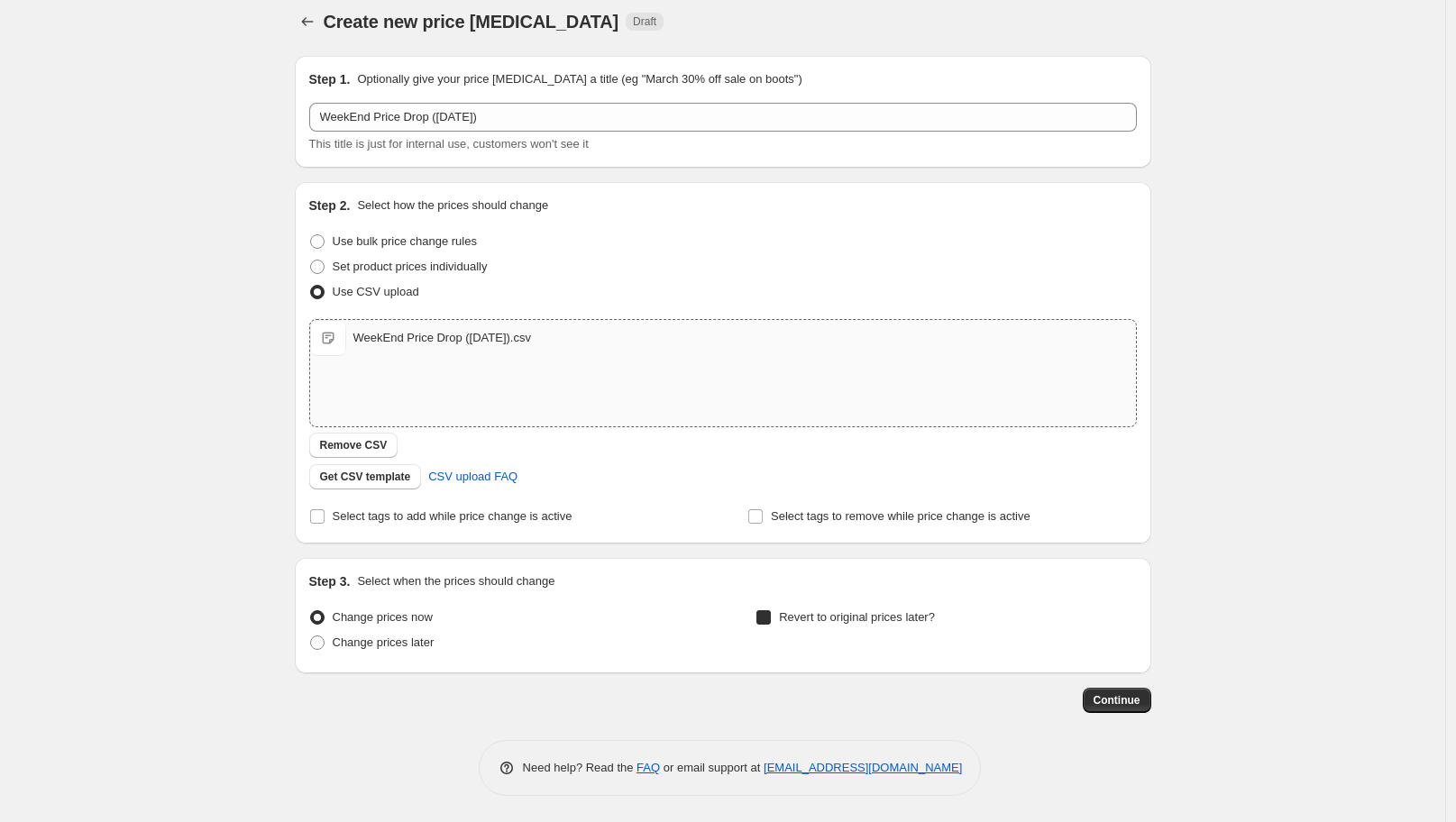 checkbox on "true" 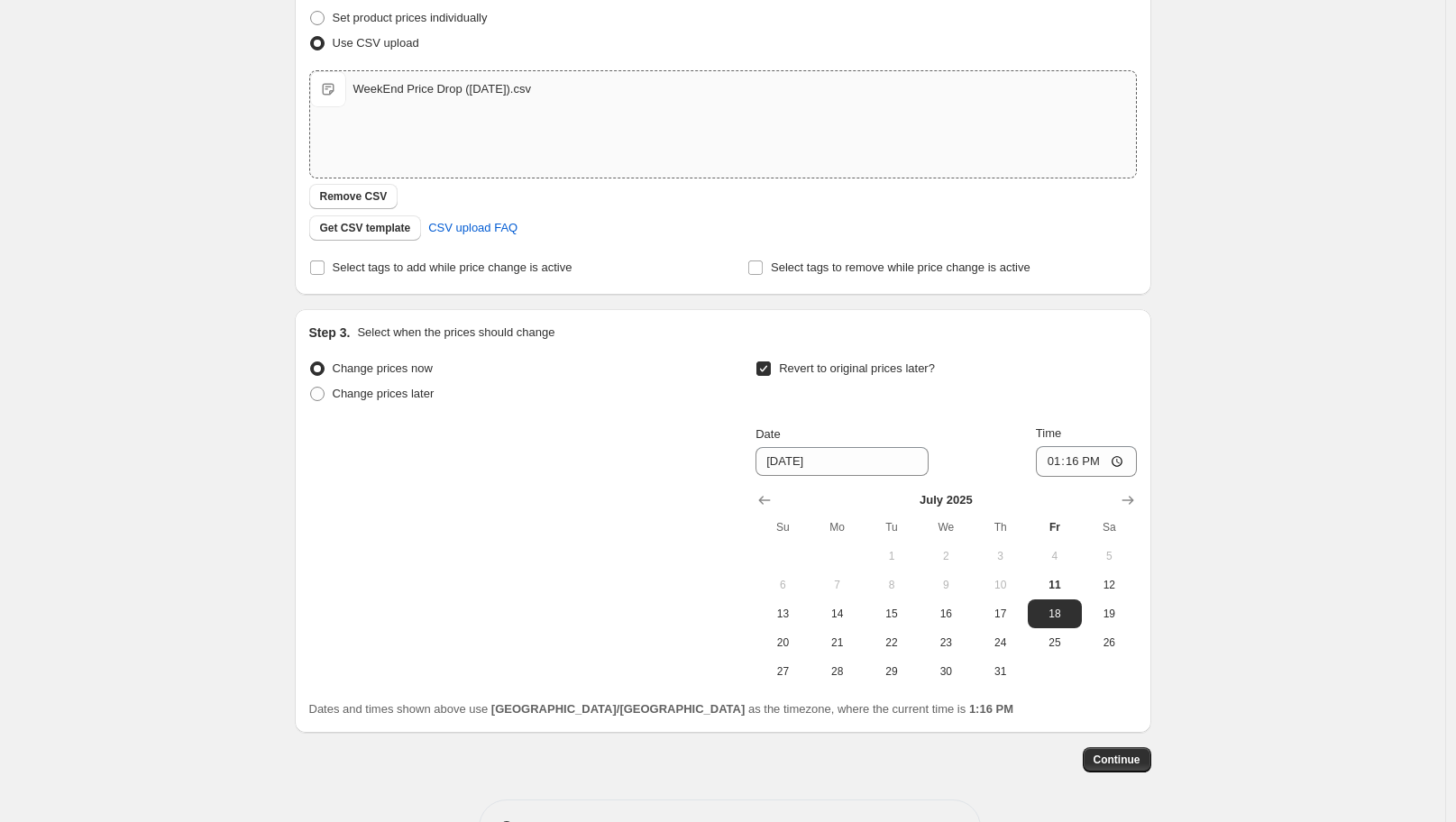 scroll, scrollTop: 321, scrollLeft: 0, axis: vertical 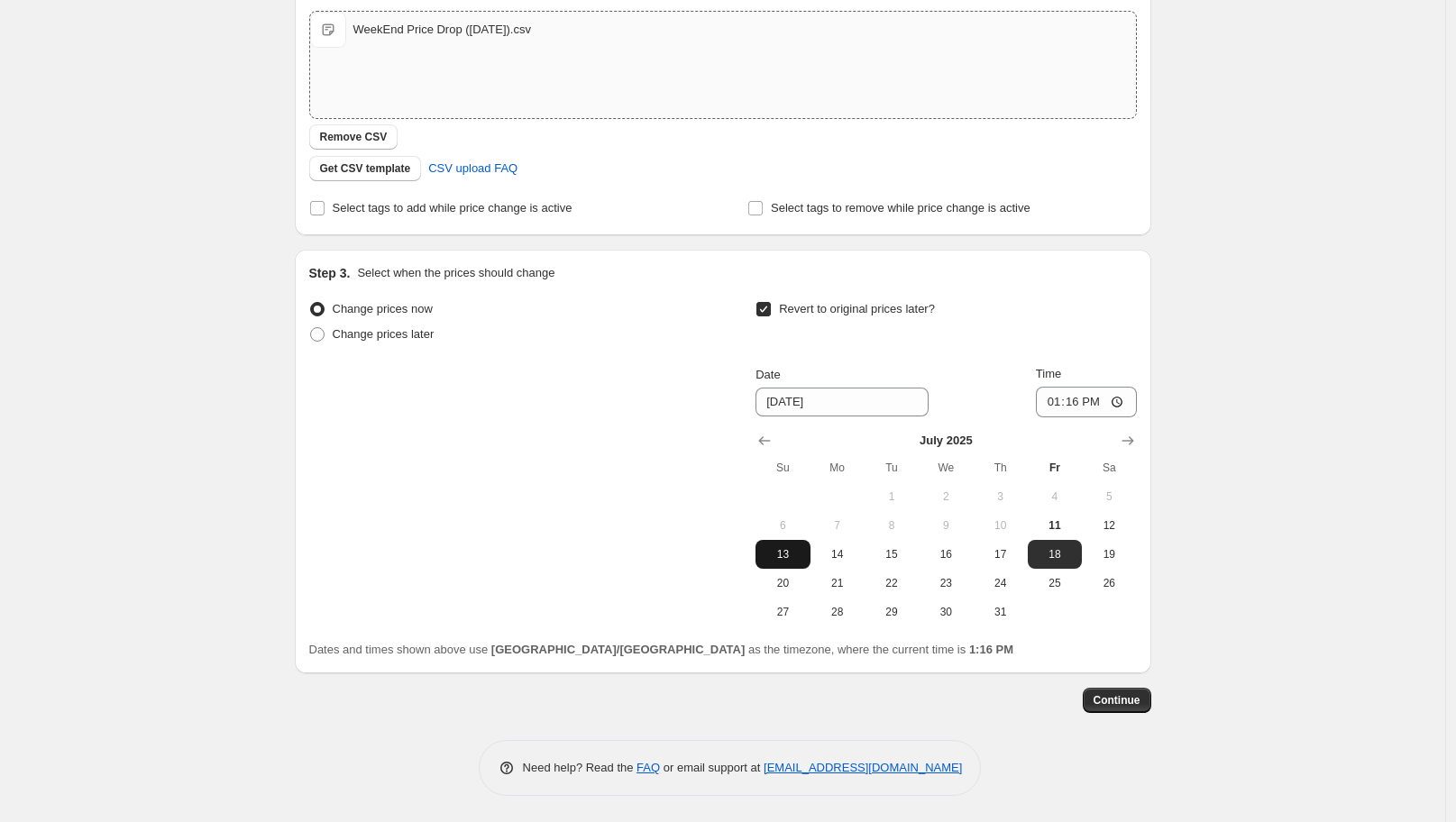click on "13" at bounding box center (783, 554) 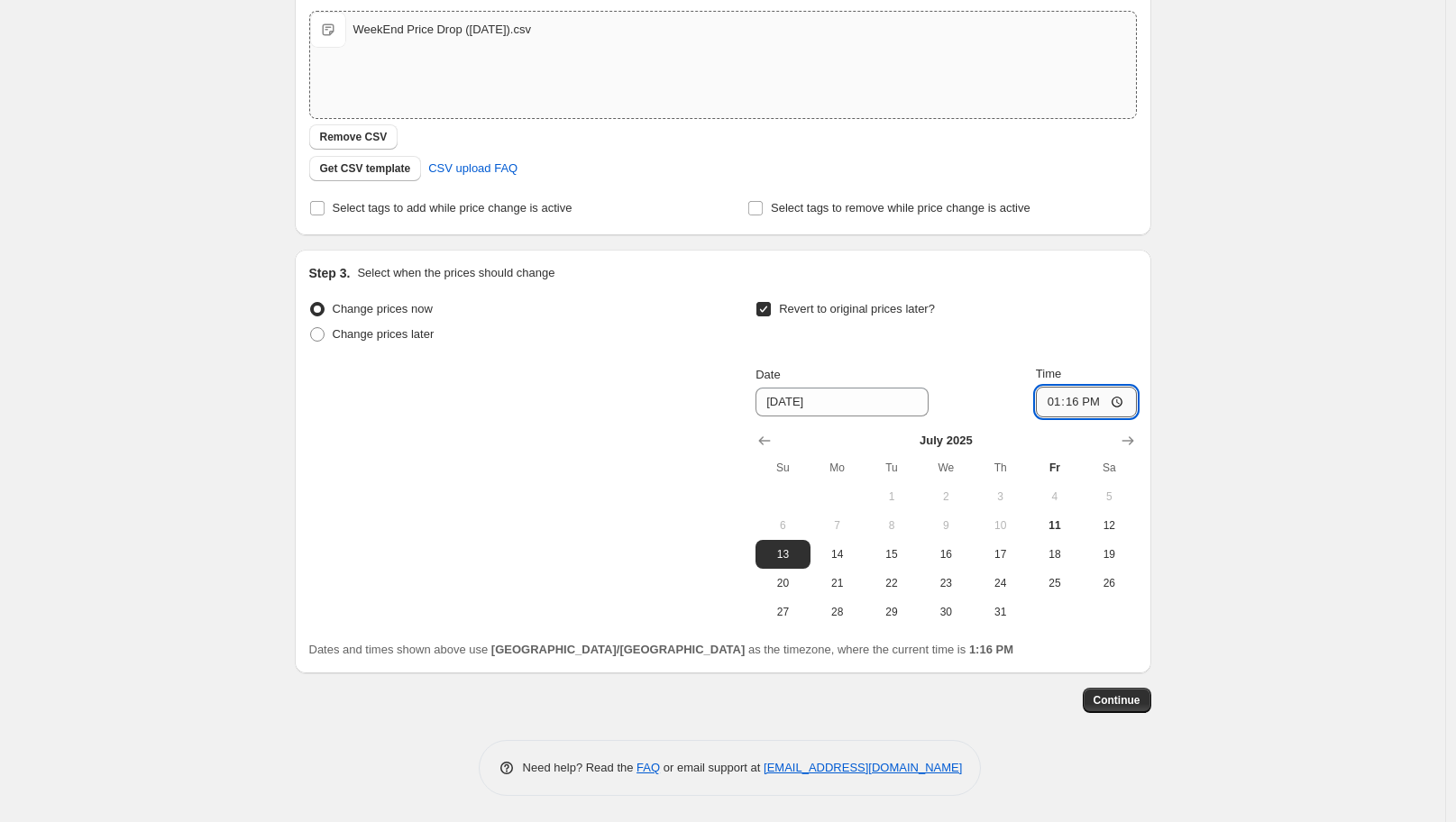 click on "13:16" at bounding box center (1086, 402) 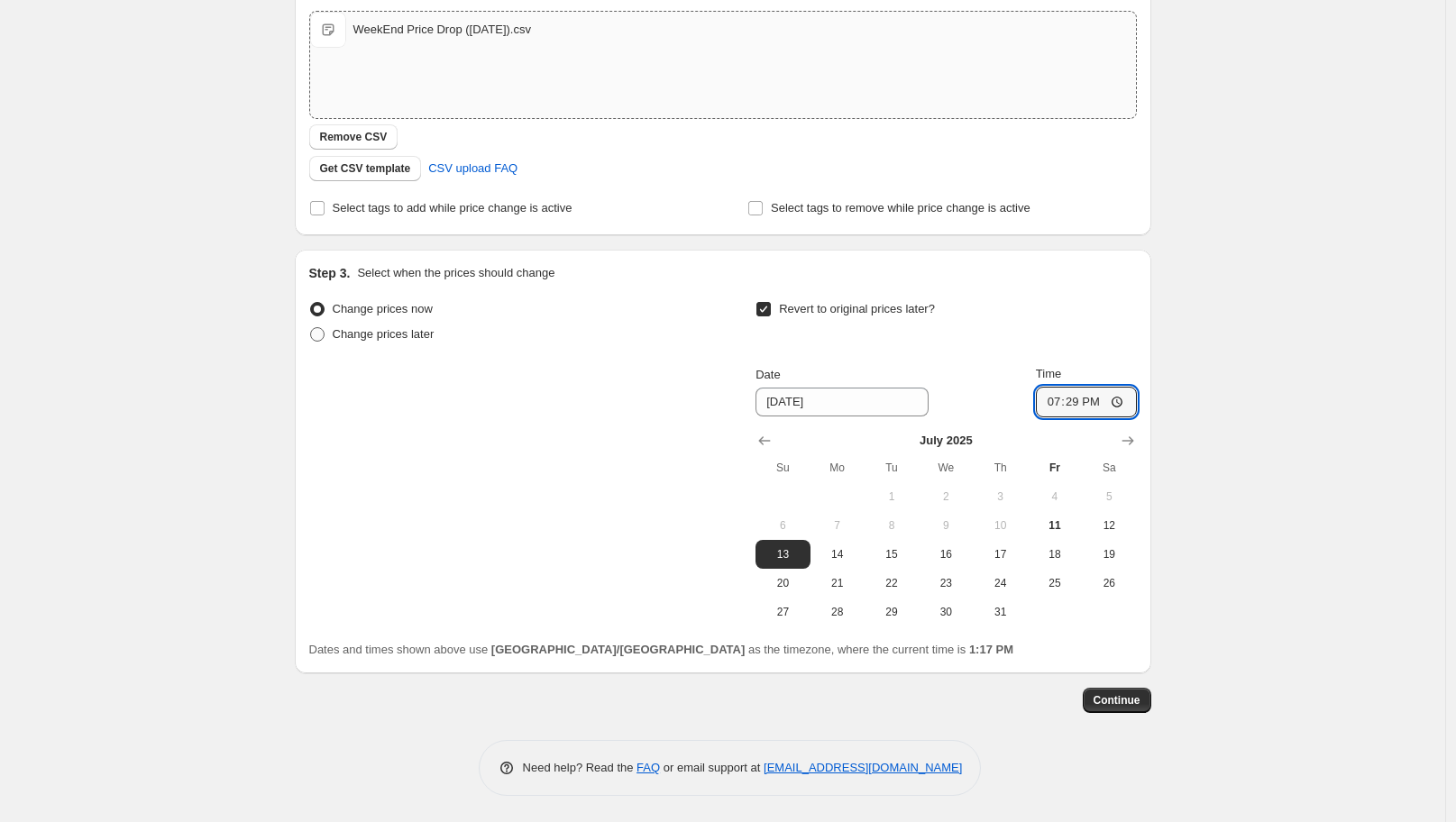 type on "19:29" 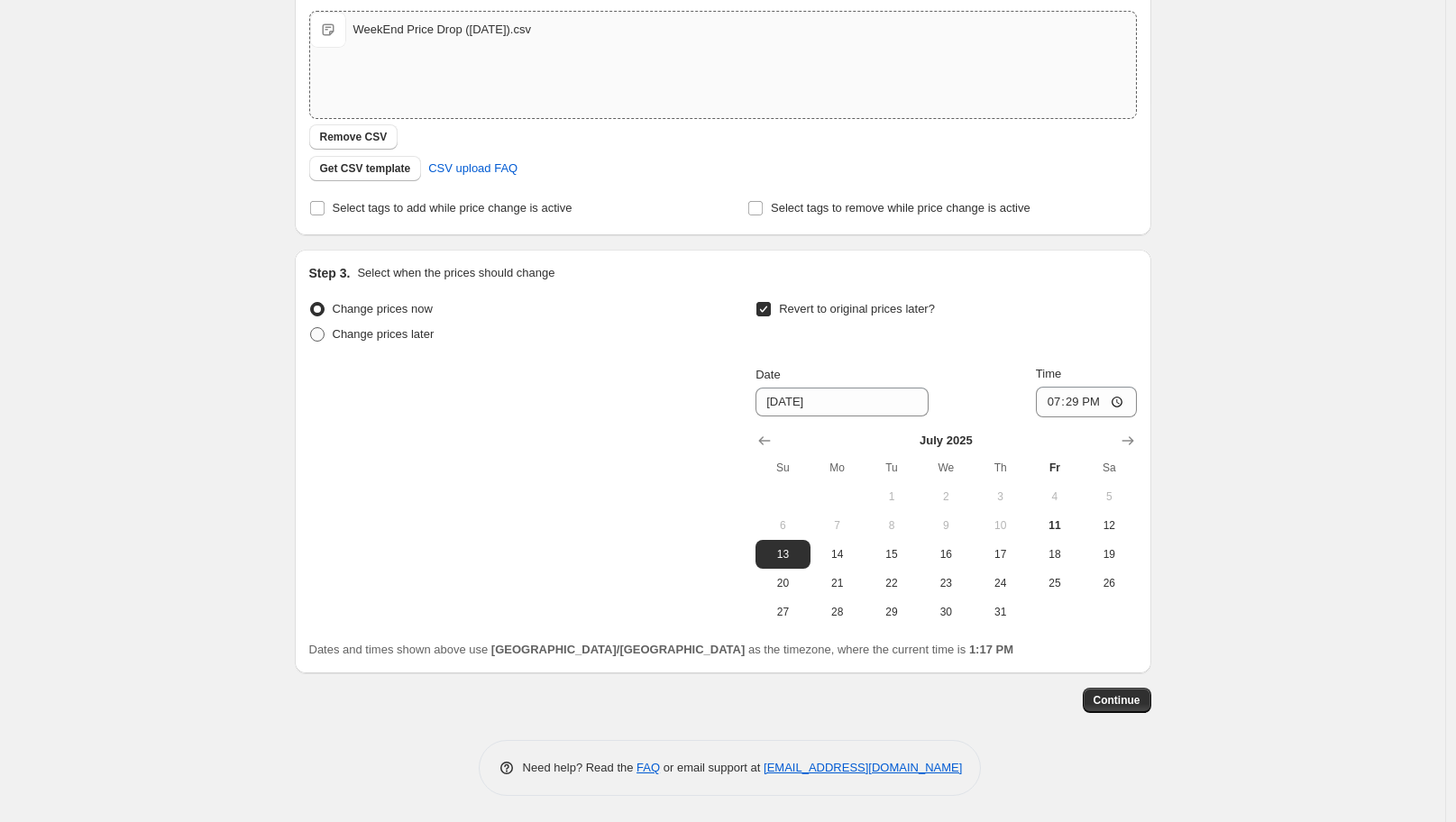 click on "Change prices later" at bounding box center [371, 334] 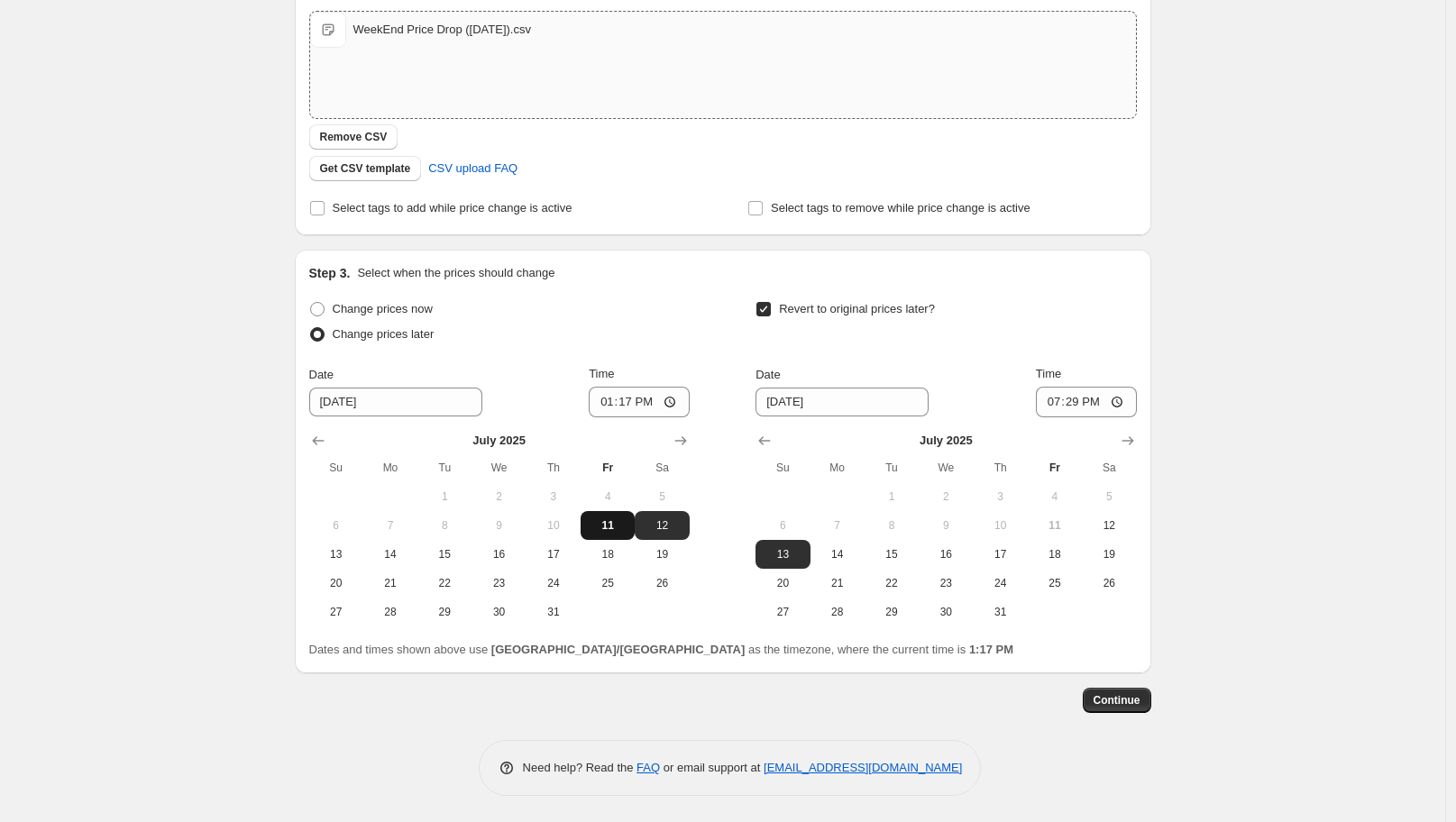 click on "11" at bounding box center (608, 525) 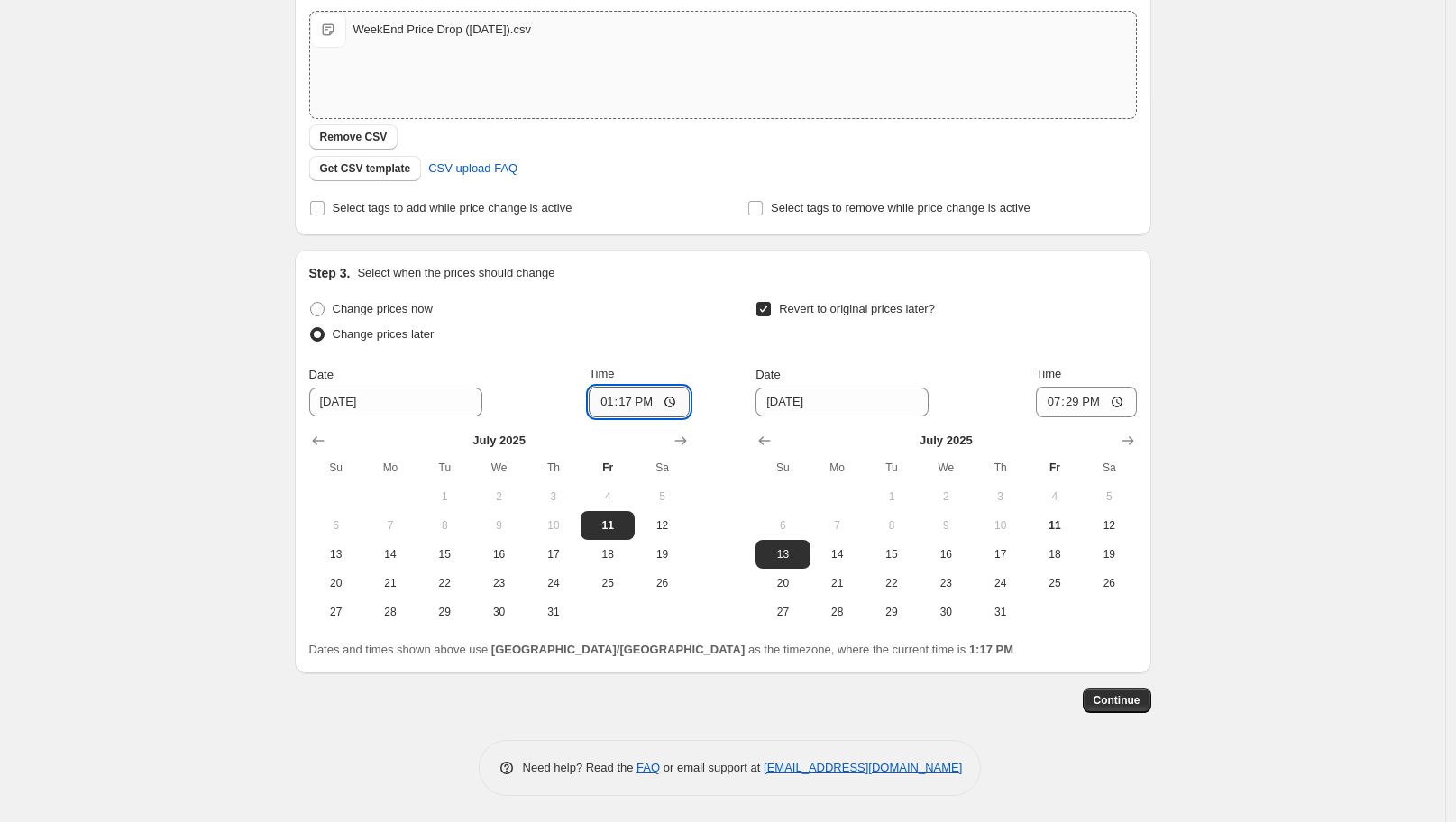 click on "13:17" at bounding box center (639, 402) 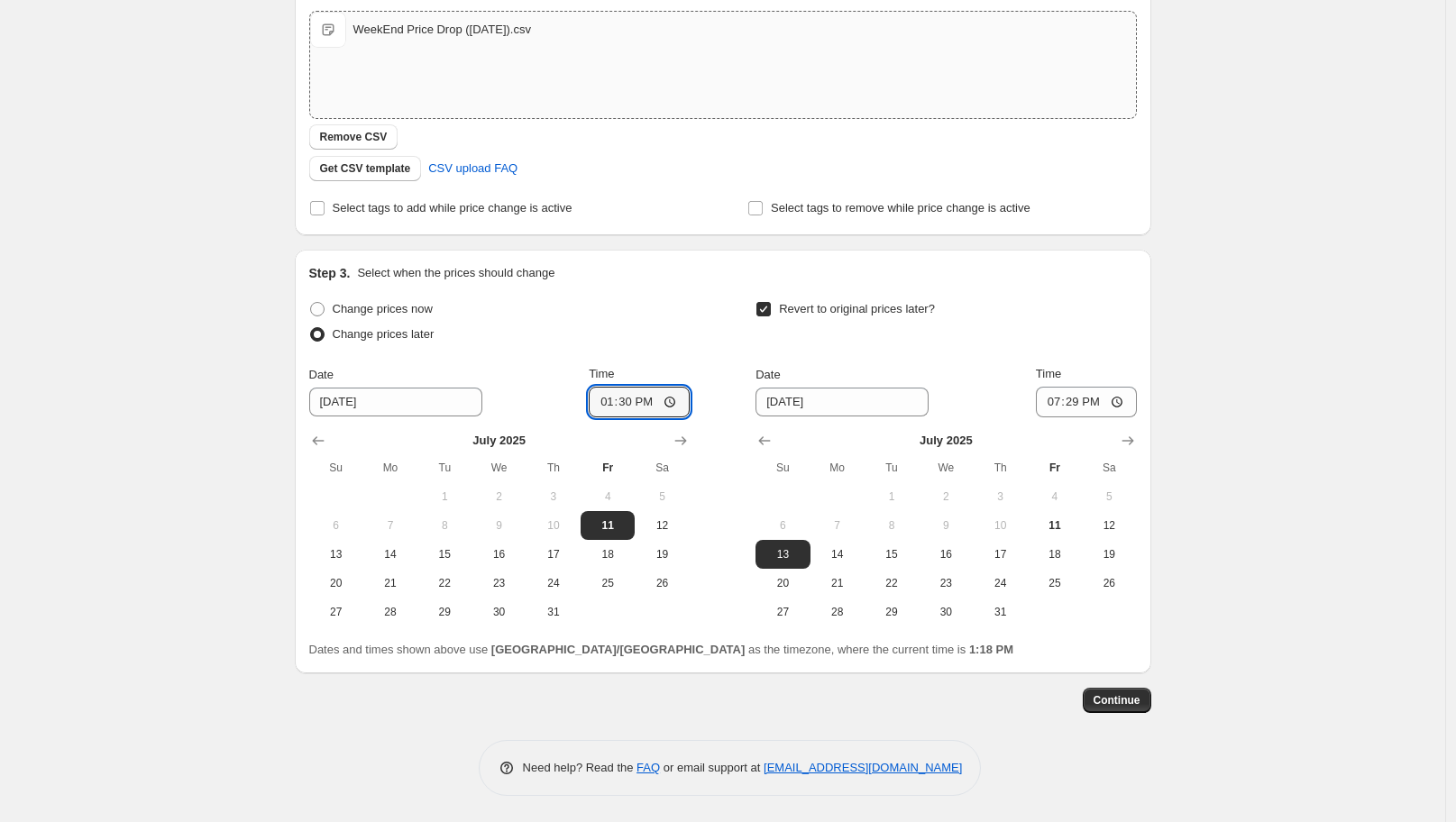 click on "Step 3. Select when the prices should change Change prices now Change prices later Date [DATE] Time 13:[DATE] Mo Tu We Th Fr Sa 1 2 3 4 5 6 7 8 9 10 11 12 13 14 15 16 17 18 19 20 21 22 23 24 25 26 27 28 29 30 31 Revert to original prices later? Date [DATE] Time 19:[DATE] Mo Tu We Th Fr Sa 1 2 3 4 5 6 7 8 9 10 11 12 13 14 15 16 17 18 19 20 21 22 23 24 25 26 27 28 29 30 31 Dates and times shown above use   [GEOGRAPHIC_DATA]/[GEOGRAPHIC_DATA]   as the timezone, where the current time is   1:18 PM" at bounding box center (723, 461) 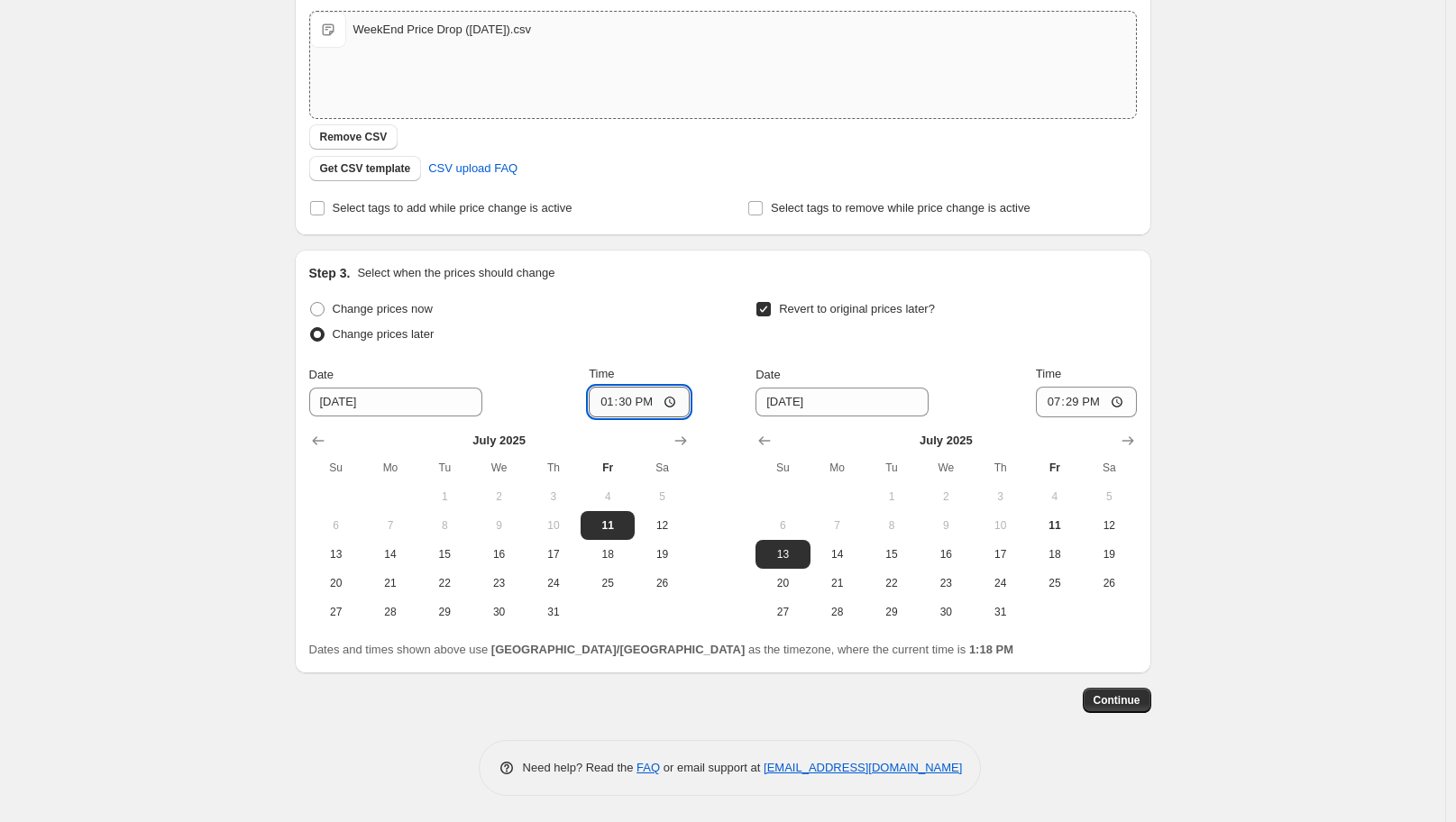 click on "13:30" at bounding box center [639, 402] 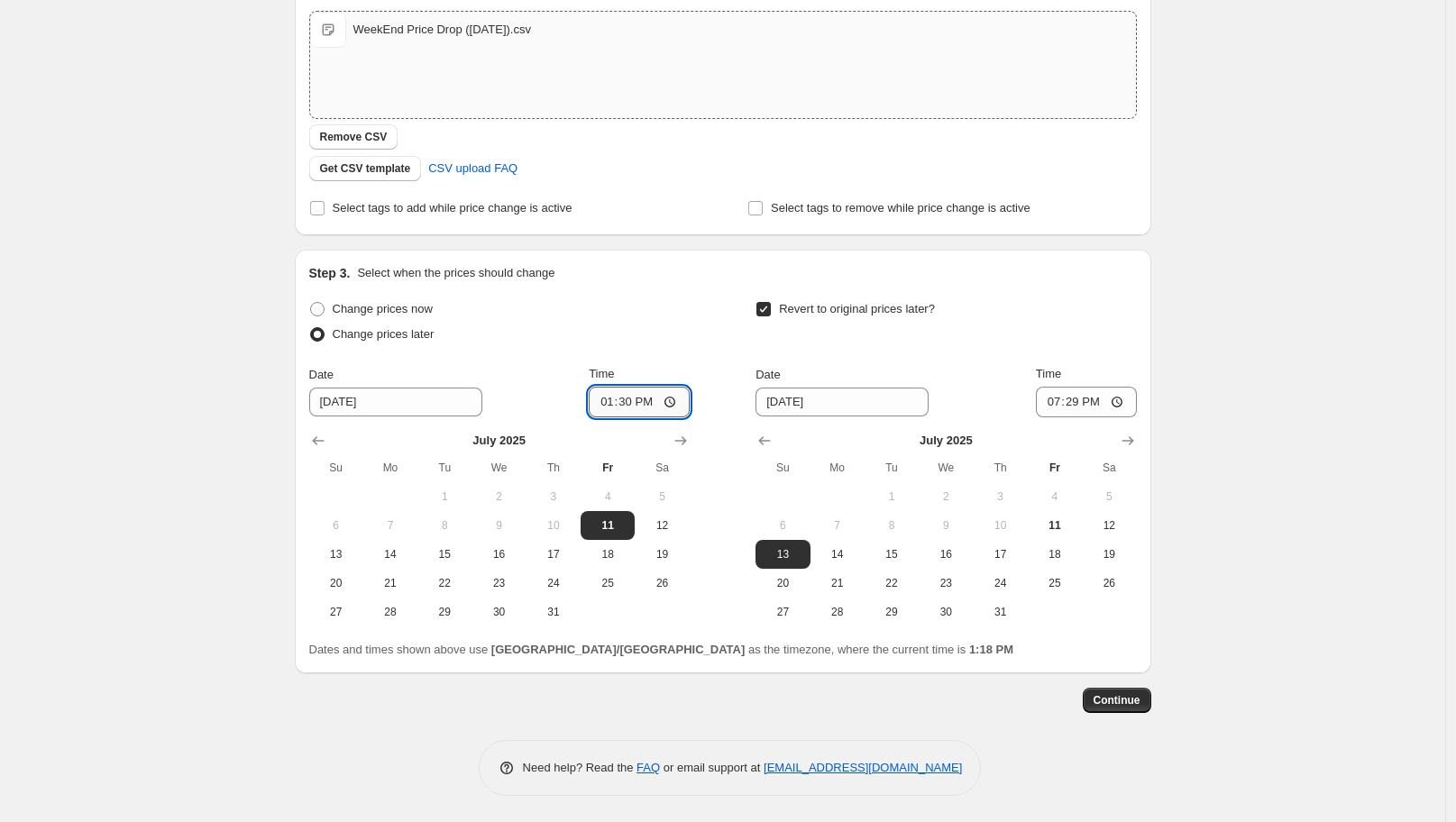 click on "13:30" at bounding box center [639, 402] 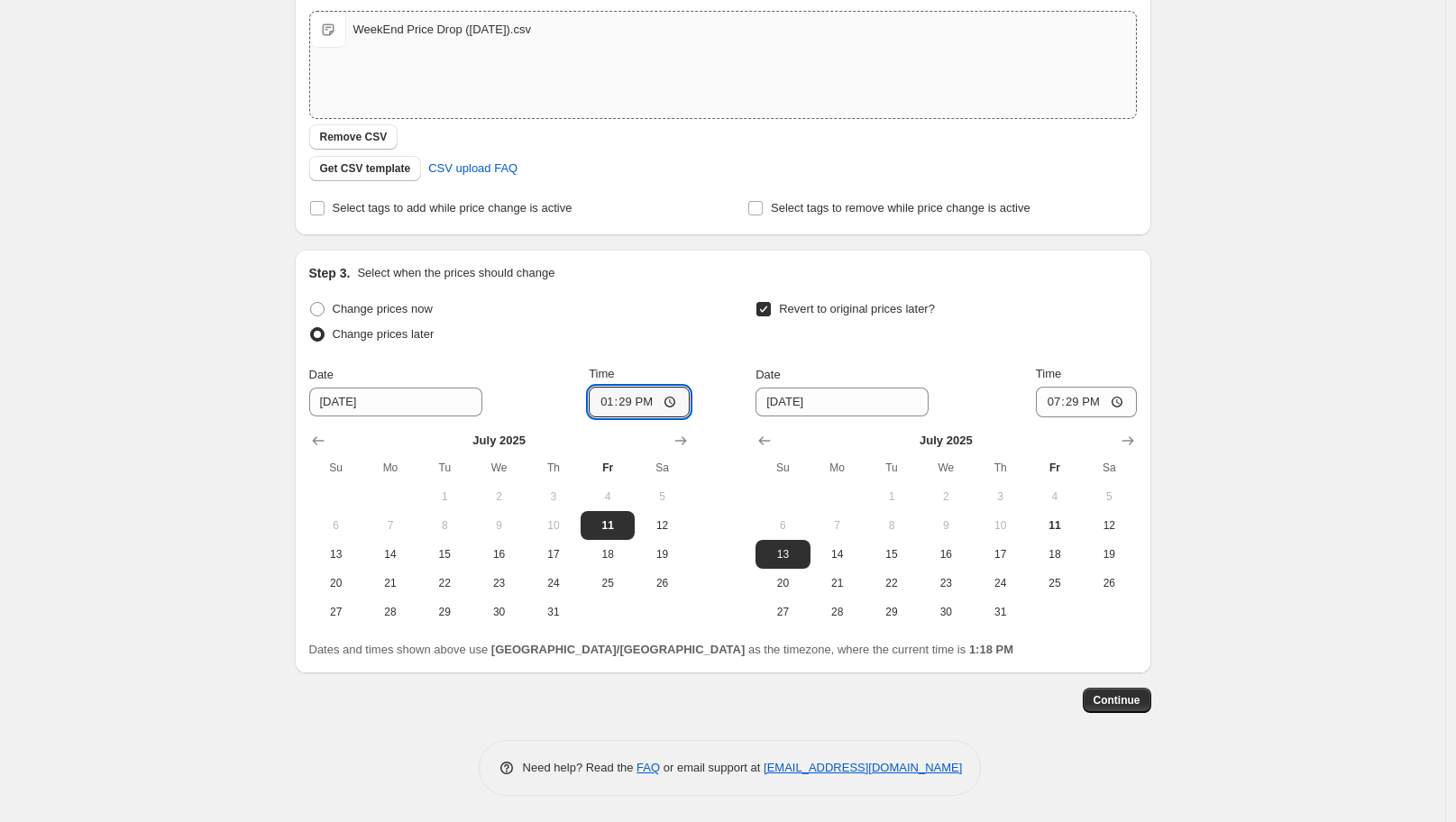 type on "13:29" 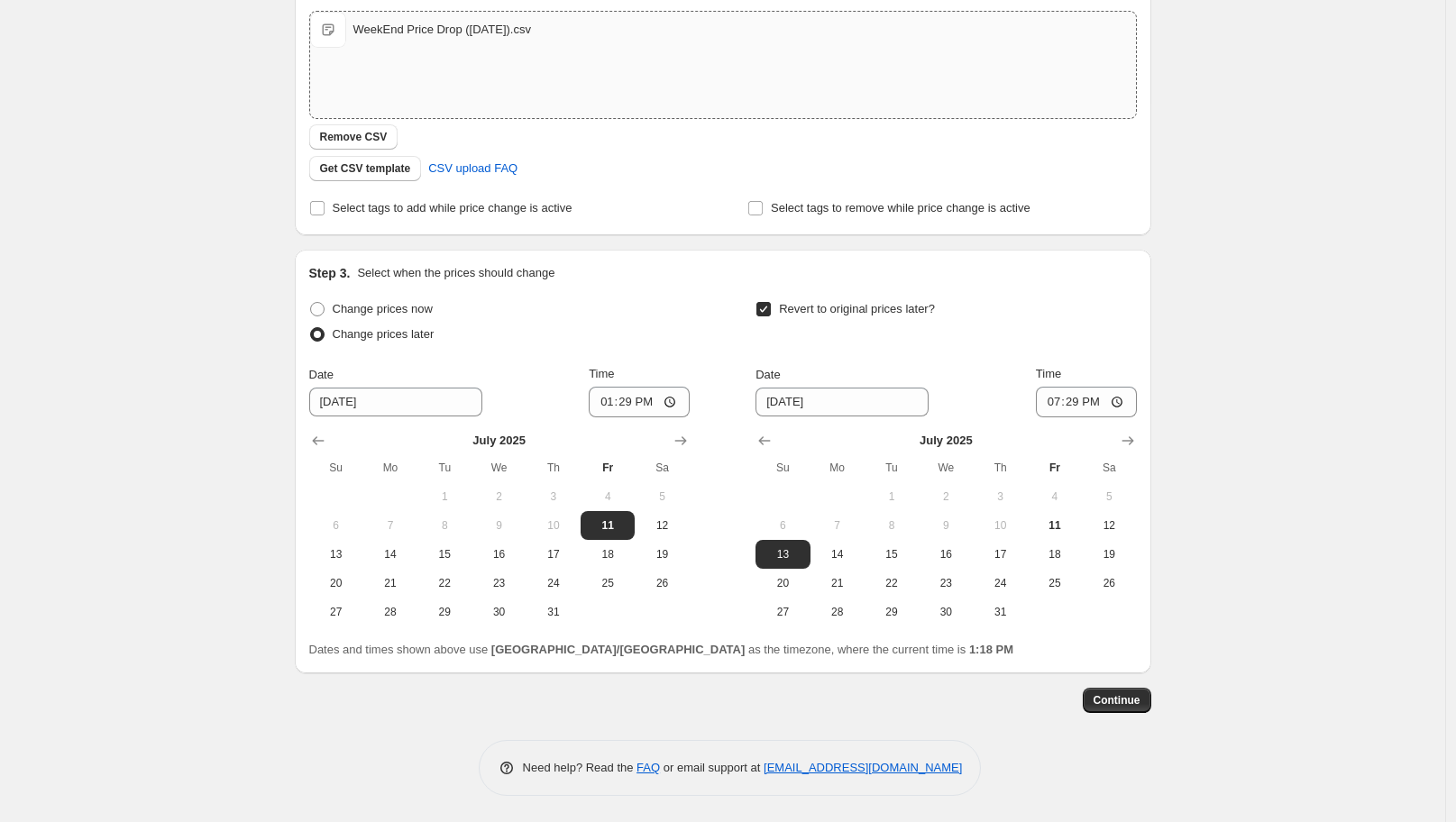 click on "Step 1. Optionally give your price [MEDICAL_DATA] a title (eg "March 30% off sale on boots") WeekEnd Price Drop ([DATE]) This title is just for internal use, customers won't see it Step 2. Select how the prices should change Use bulk price change rules Set product prices individually Use CSV upload Upload files WeekEnd Price Drop ([DATE]).csv WeekEnd Price Drop ([DATE]).csv Remove CSV Get CSV template CSV upload FAQ Select tags to add while price change is active Select tags to remove while price change is active Step 3. Select when the prices should change Change prices now Change prices later Date [DATE] Time 13:[DATE] Mo Tu We Th Fr Sa 1 2 3 4 5 6 7 8 9 10 11 12 13 14 15 16 17 18 19 20 21 22 23 24 25 26 27 28 29 30 31 Revert to original prices later? Date [DATE] Time 19:[DATE] Mo Tu We Th Fr Sa 1 2 3 4 5 6 7 8 9 10 11 12 13 14 15 16 17 18 19 20 21 22 23 24 25 26 27 28 29 30 31 Dates and times shown above use   [GEOGRAPHIC_DATA]/[GEOGRAPHIC_DATA]   as the timezone, where the current time is" at bounding box center [723, 264] 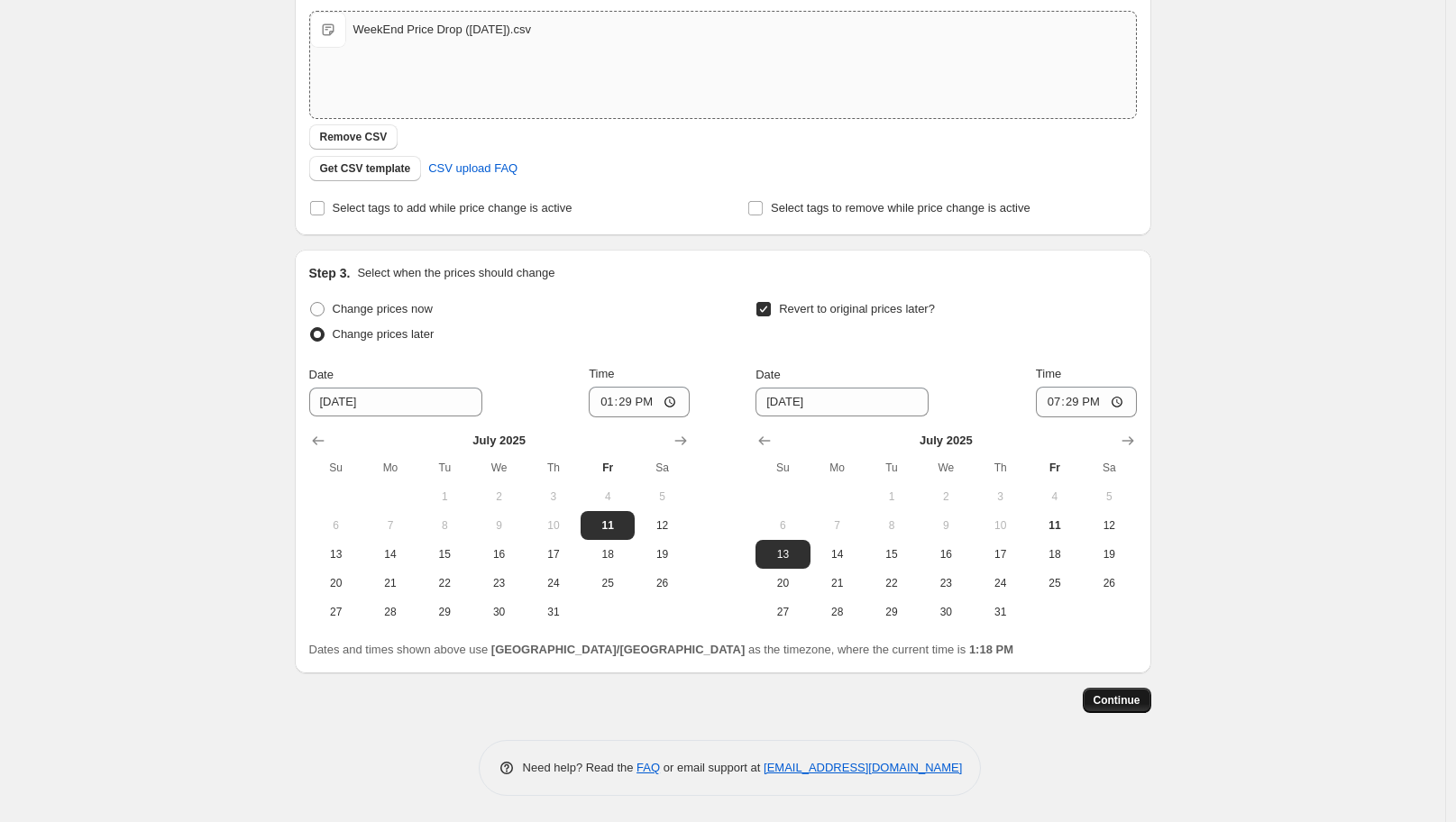 click on "Continue" at bounding box center [1117, 700] 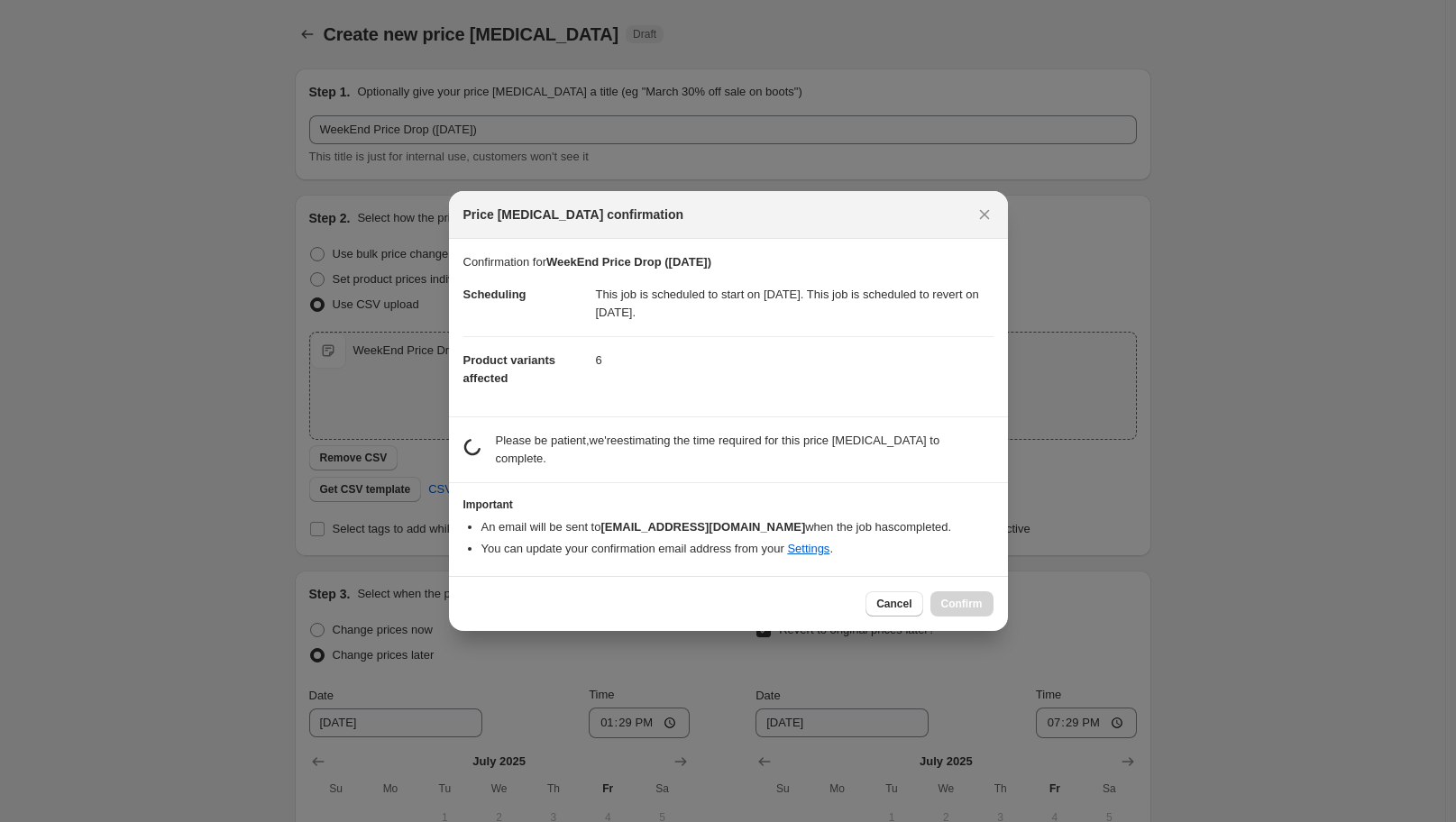 scroll, scrollTop: 0, scrollLeft: 0, axis: both 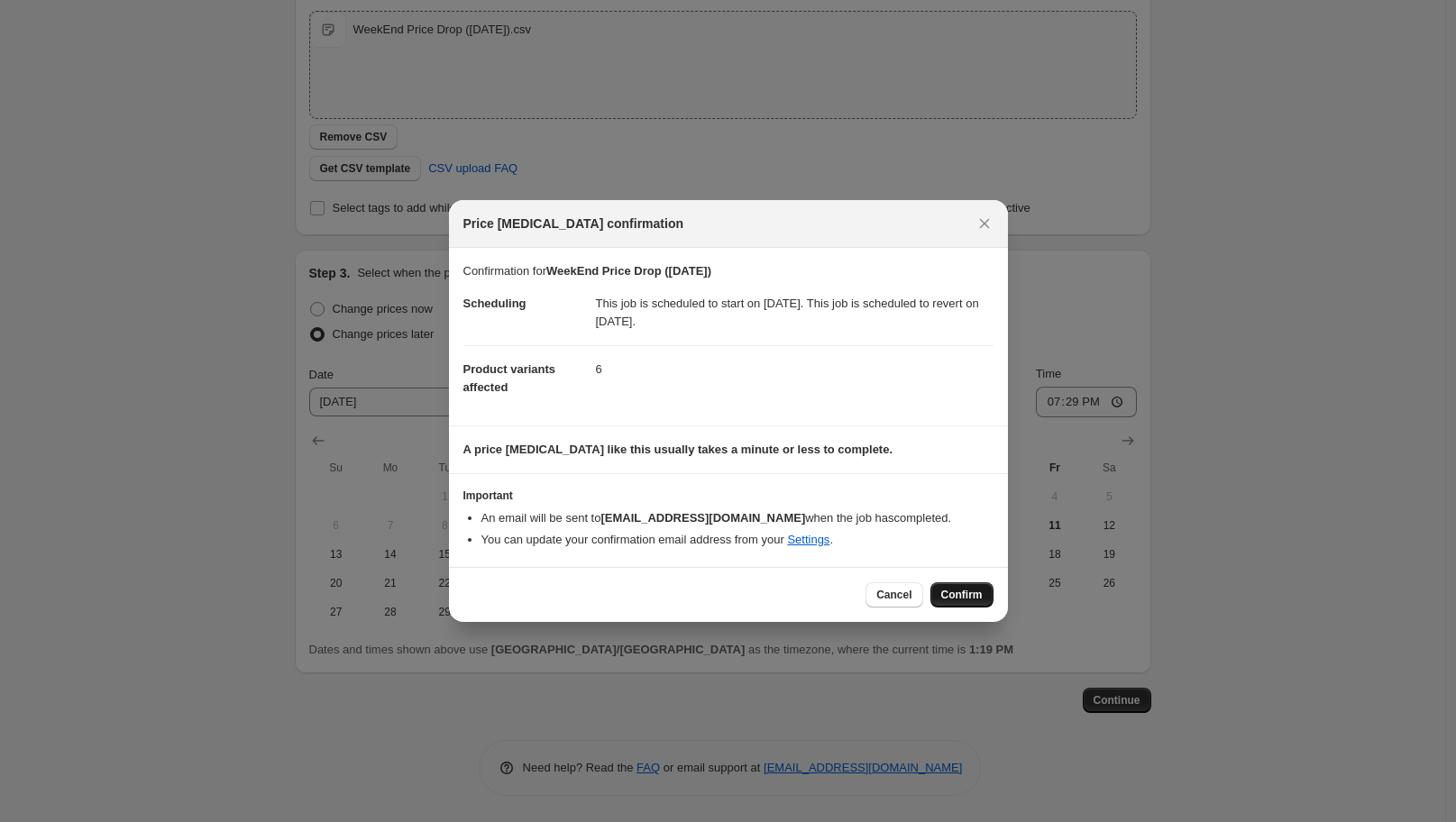 click on "Confirm" at bounding box center [962, 595] 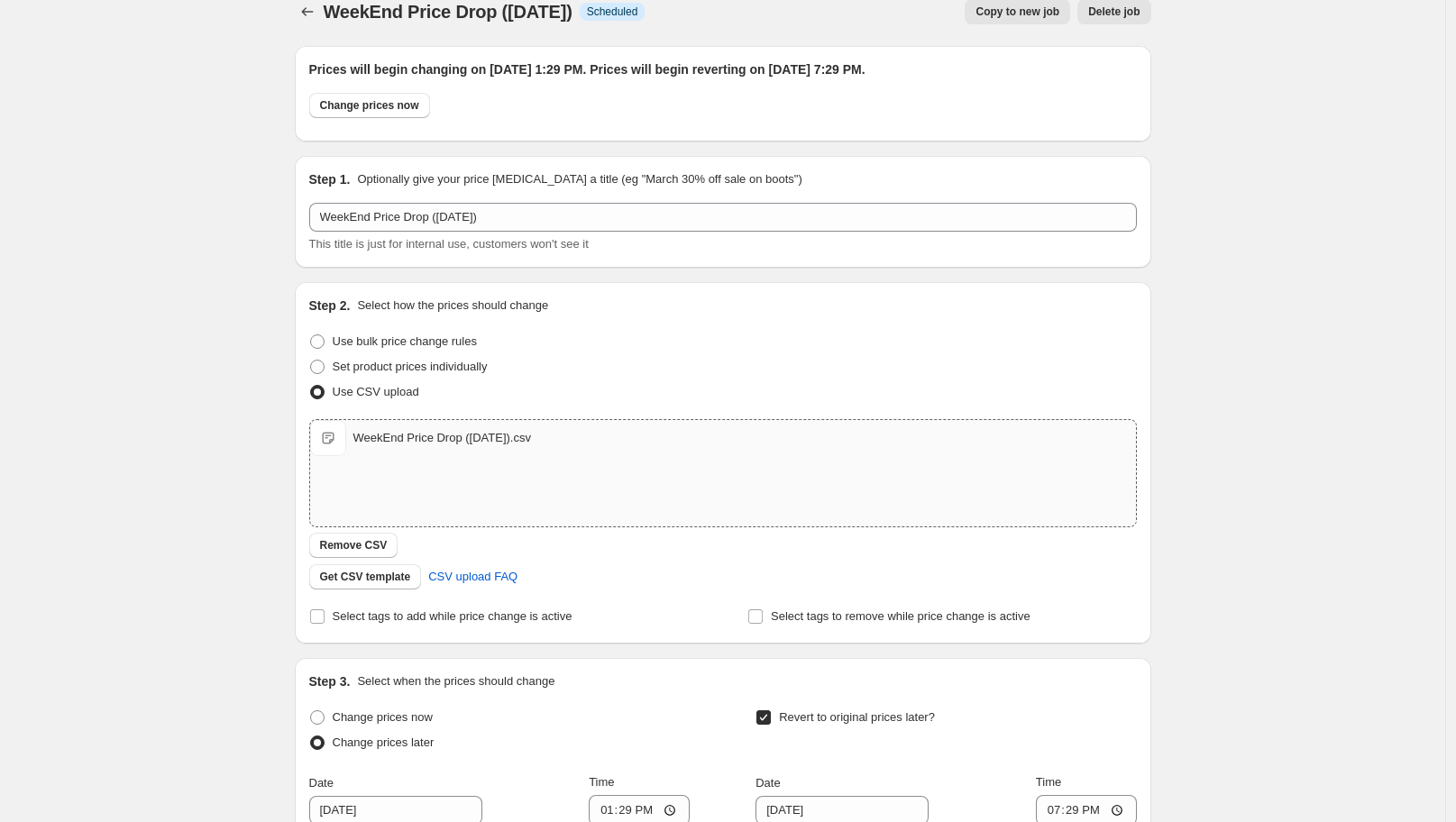 scroll, scrollTop: 0, scrollLeft: 0, axis: both 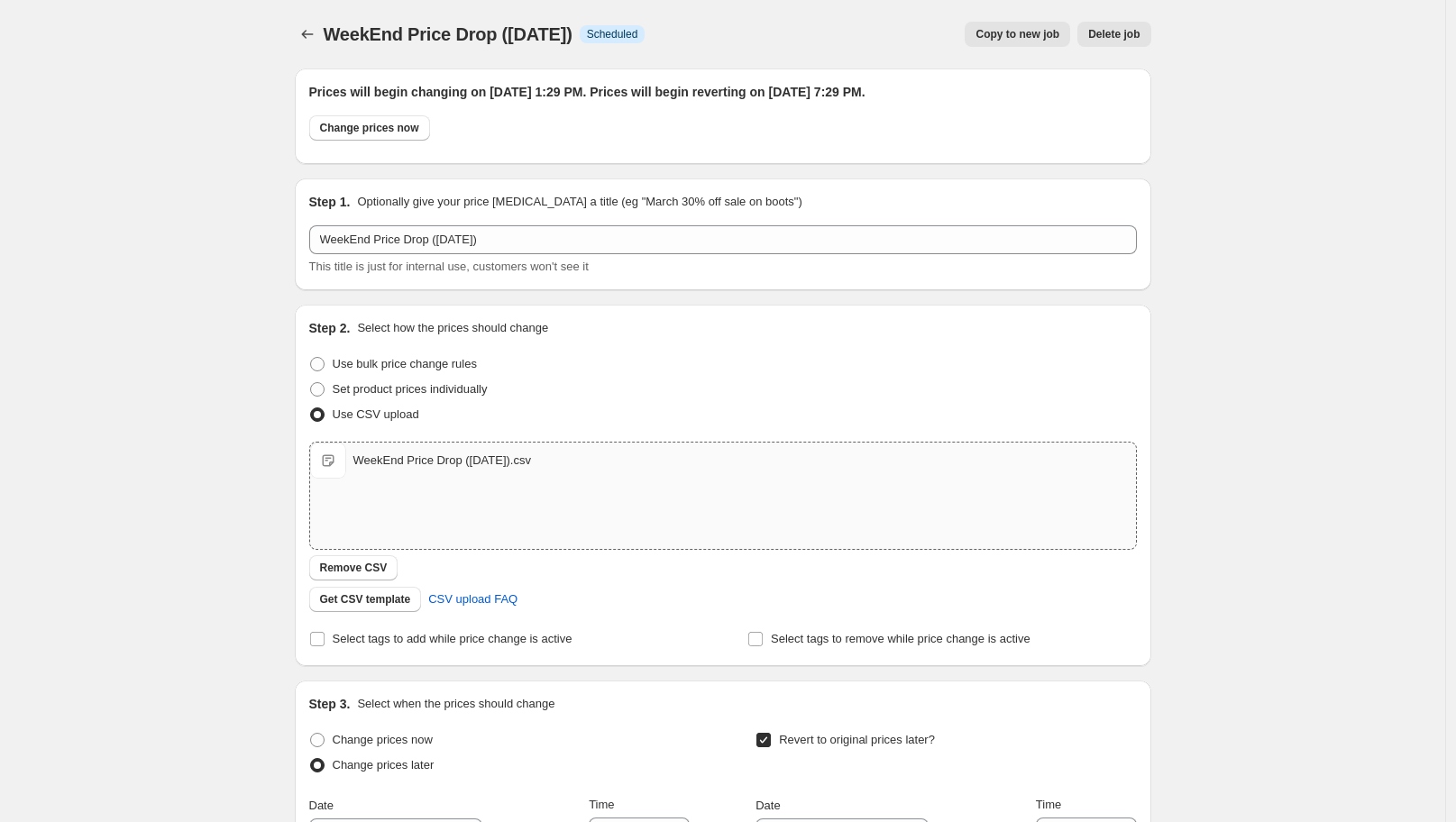 drag, startPoint x: 706, startPoint y: 34, endPoint x: 627, endPoint y: 34, distance: 79 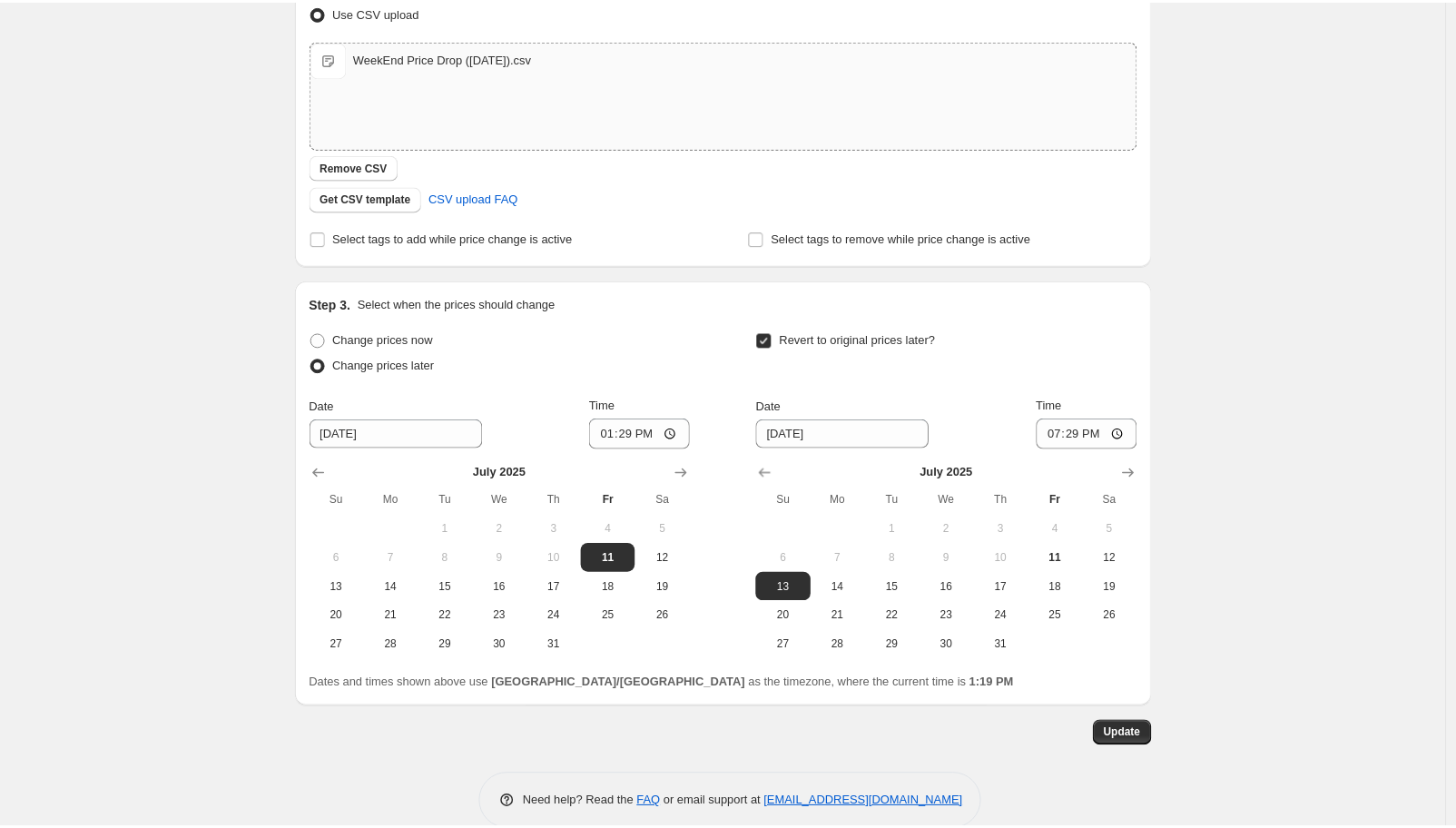 scroll, scrollTop: 0, scrollLeft: 0, axis: both 